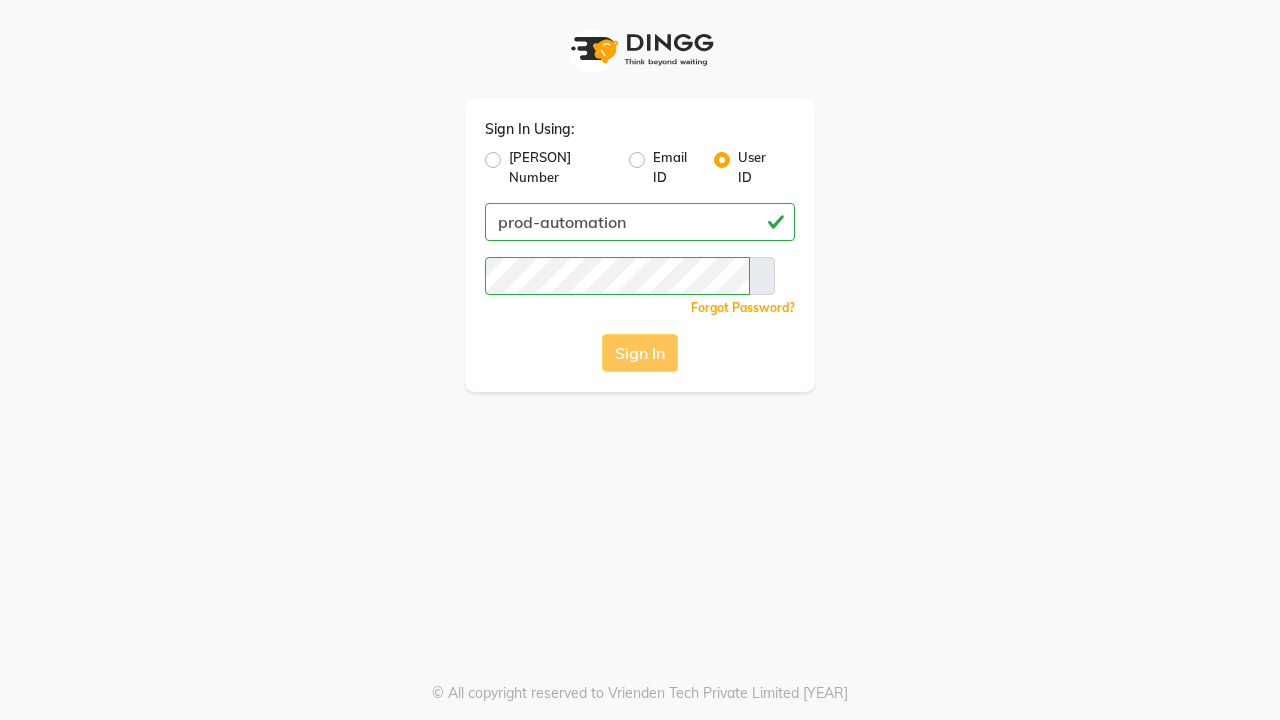 scroll, scrollTop: 0, scrollLeft: 0, axis: both 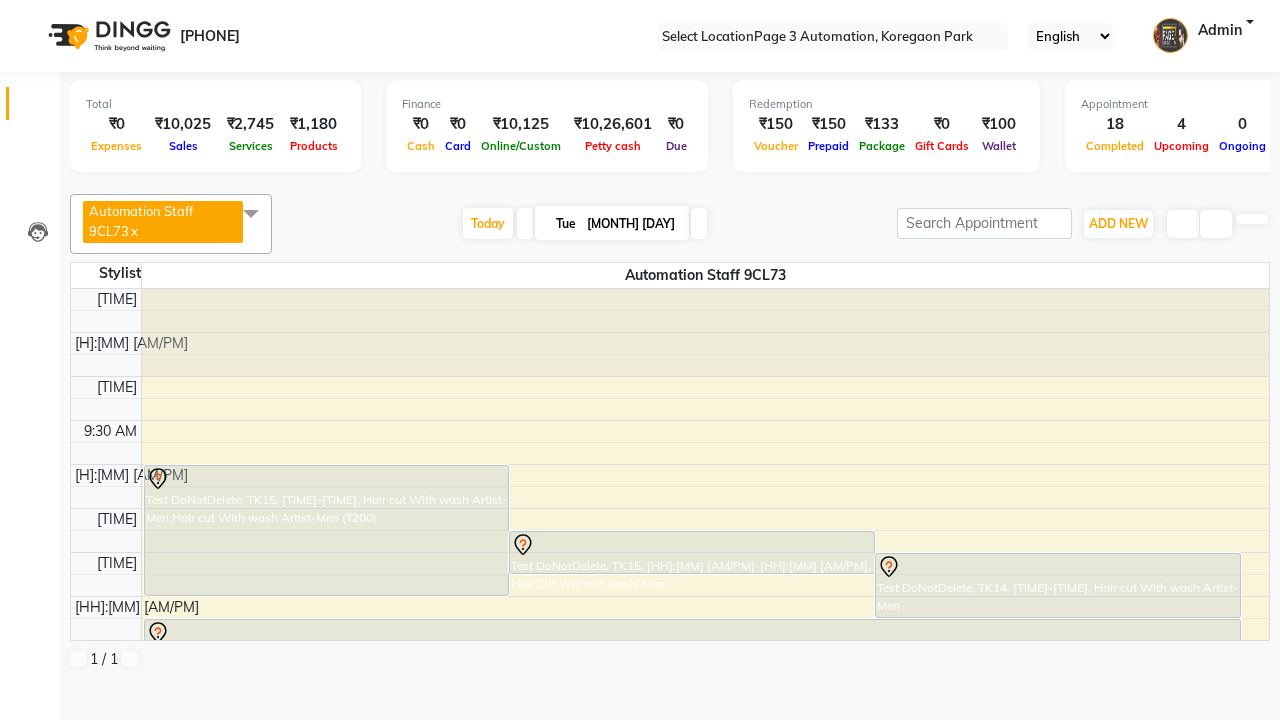 click at bounding box center (31, 8) 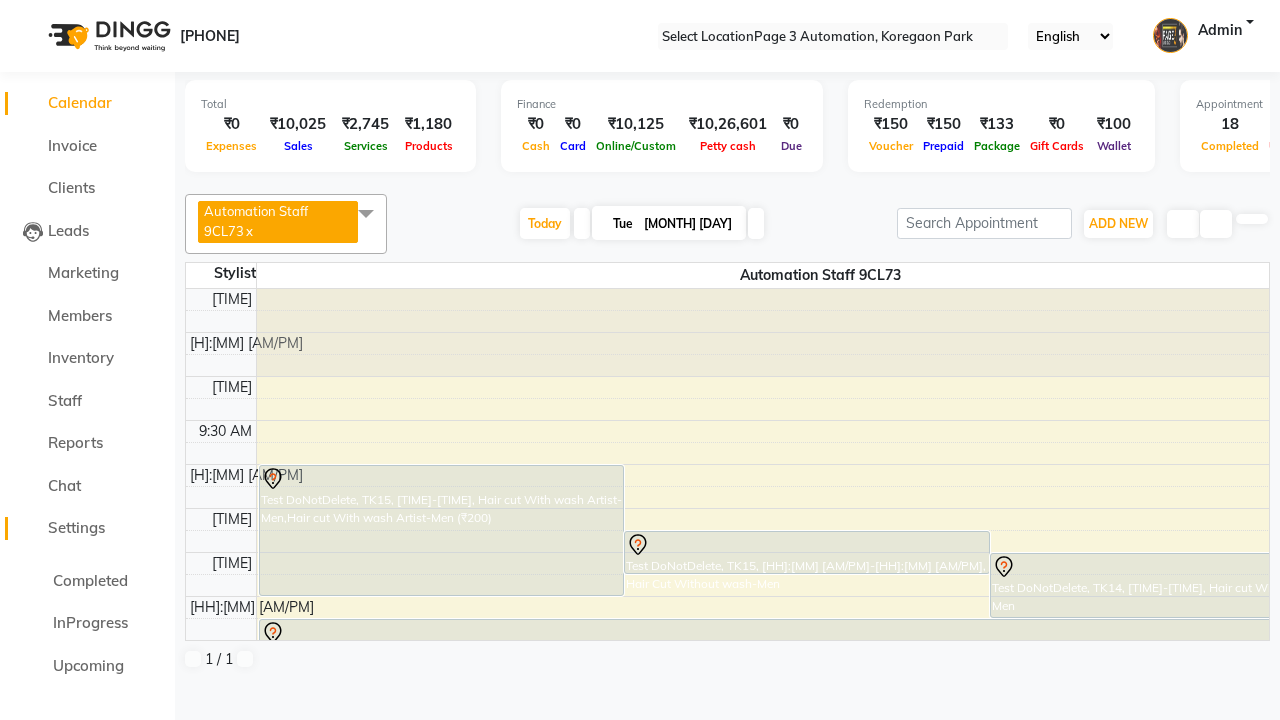 click on "Settings" at bounding box center [76, 527] 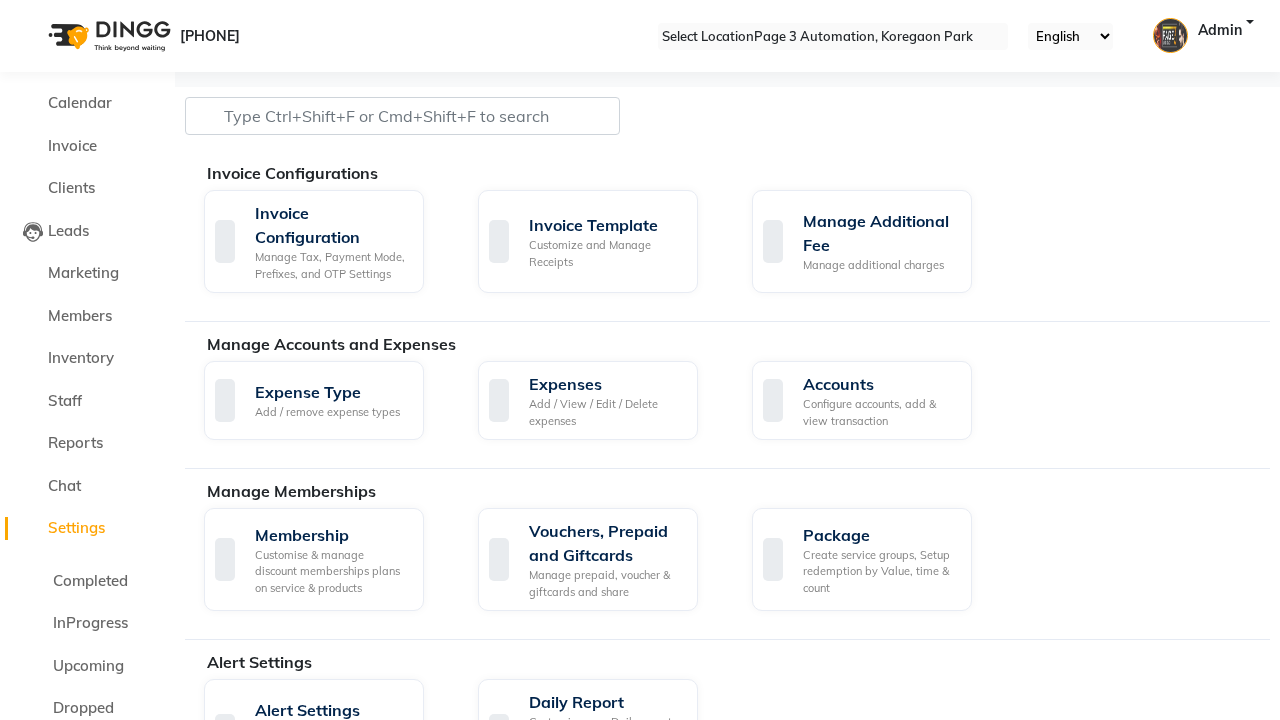click on "Services" at bounding box center [605, 882] 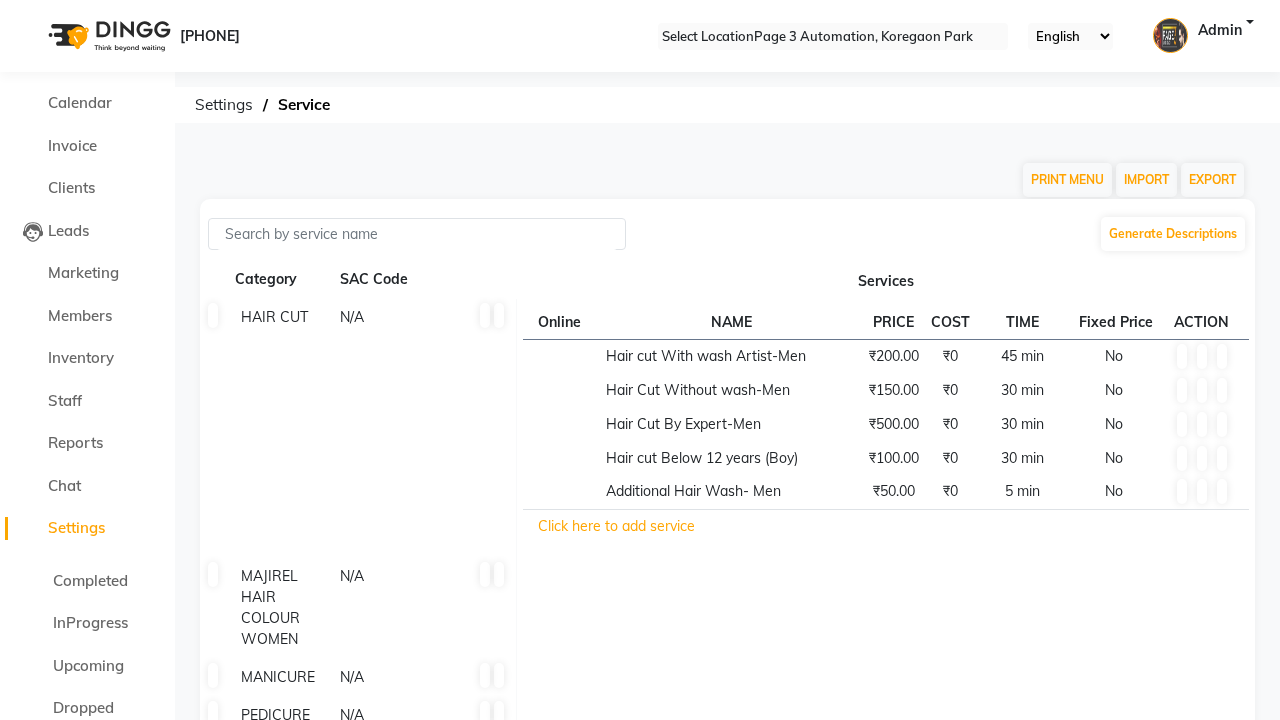 click at bounding box center (31, 8) 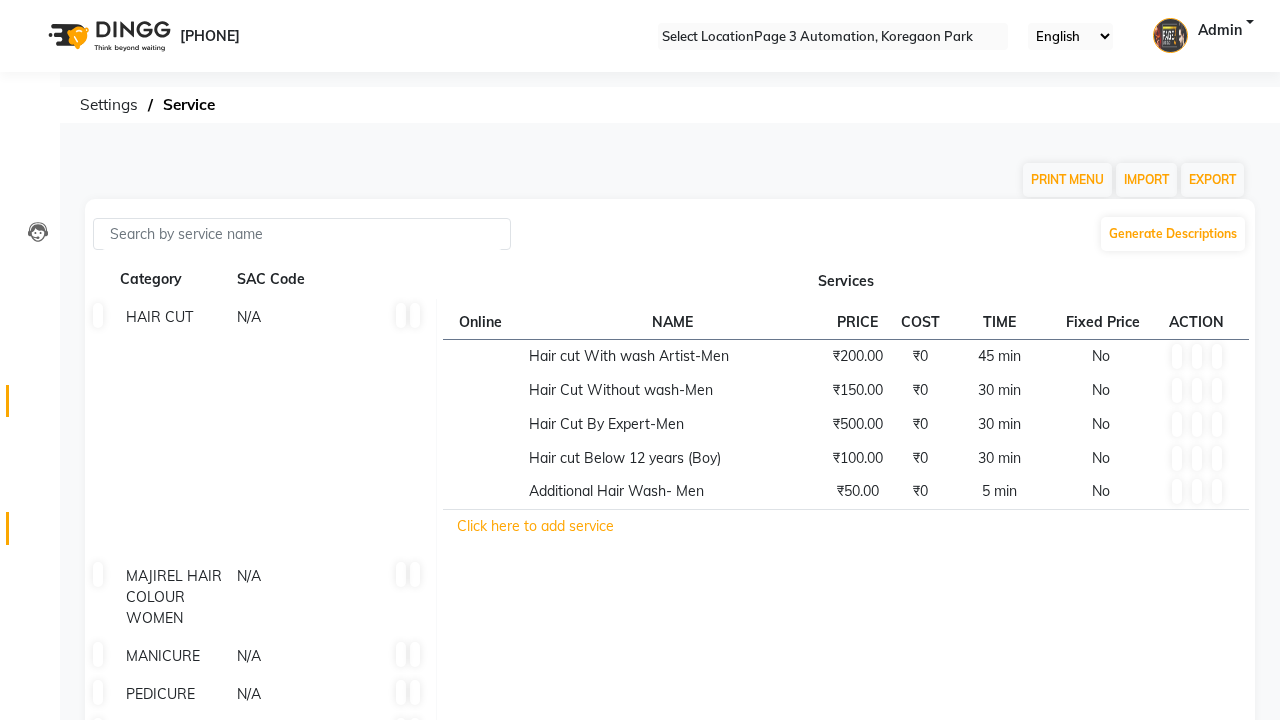 click at bounding box center [37, 406] 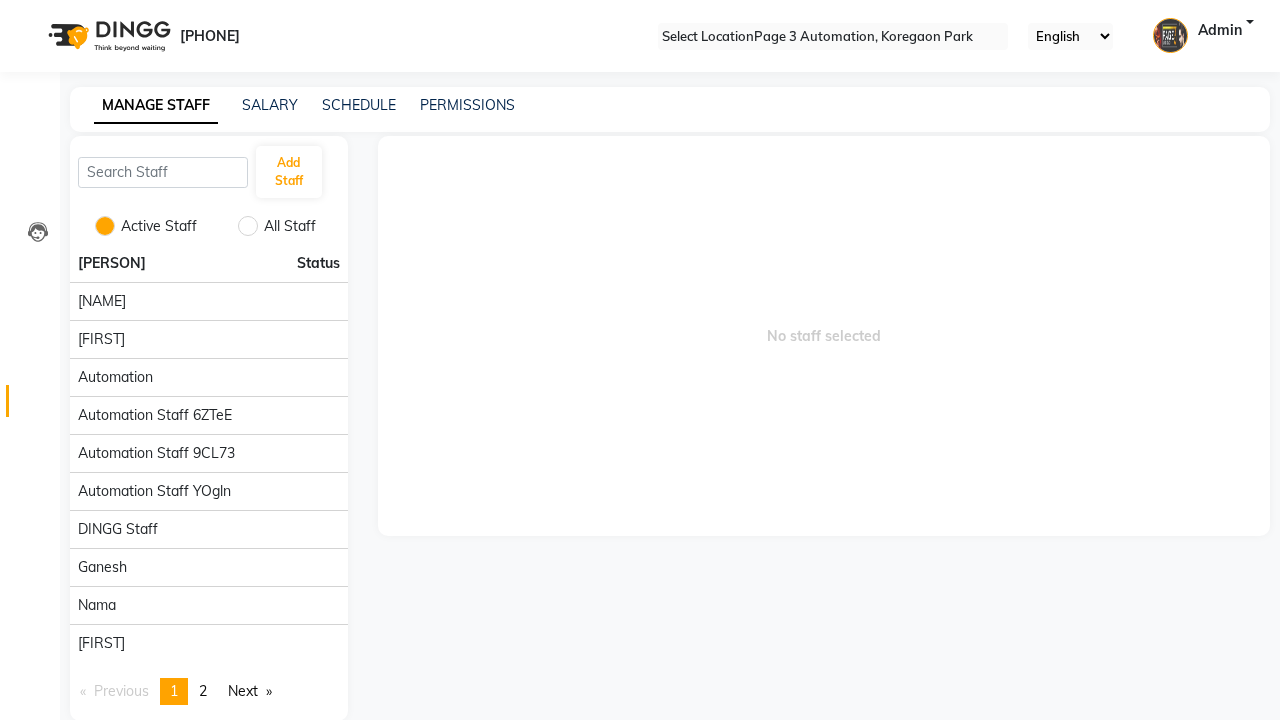 click at bounding box center (31, 8) 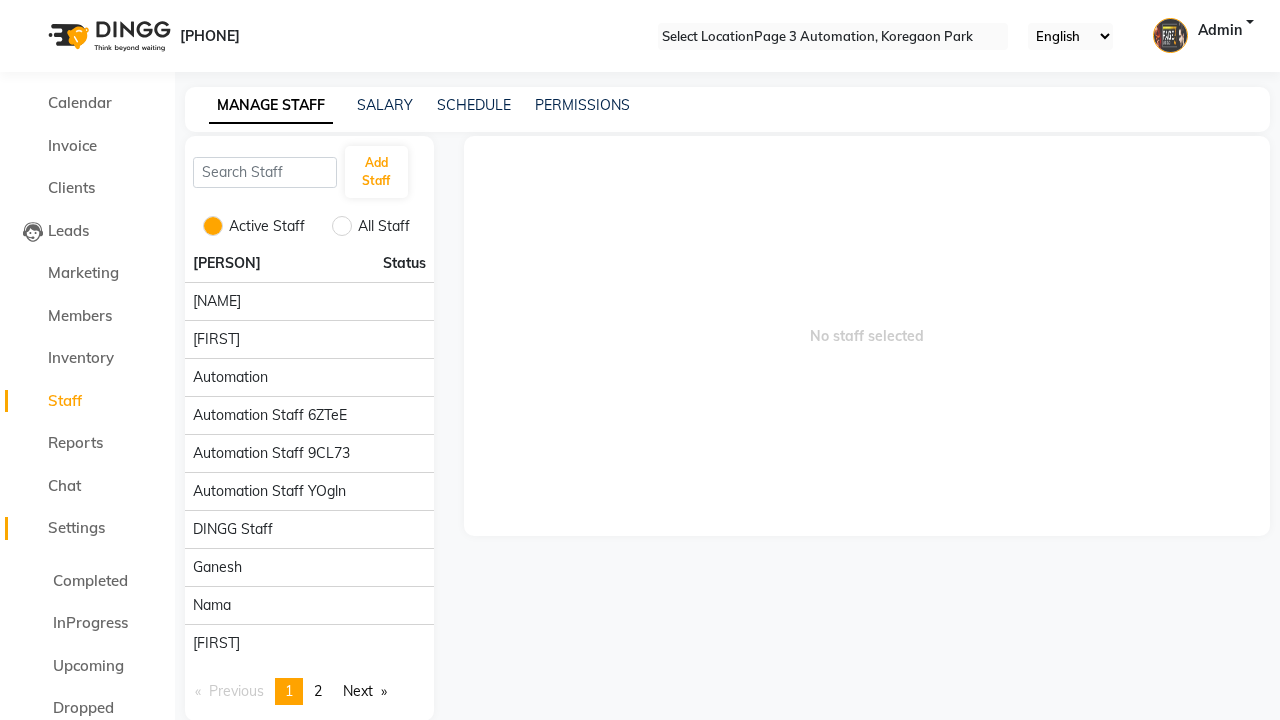click on "Settings" at bounding box center (76, 527) 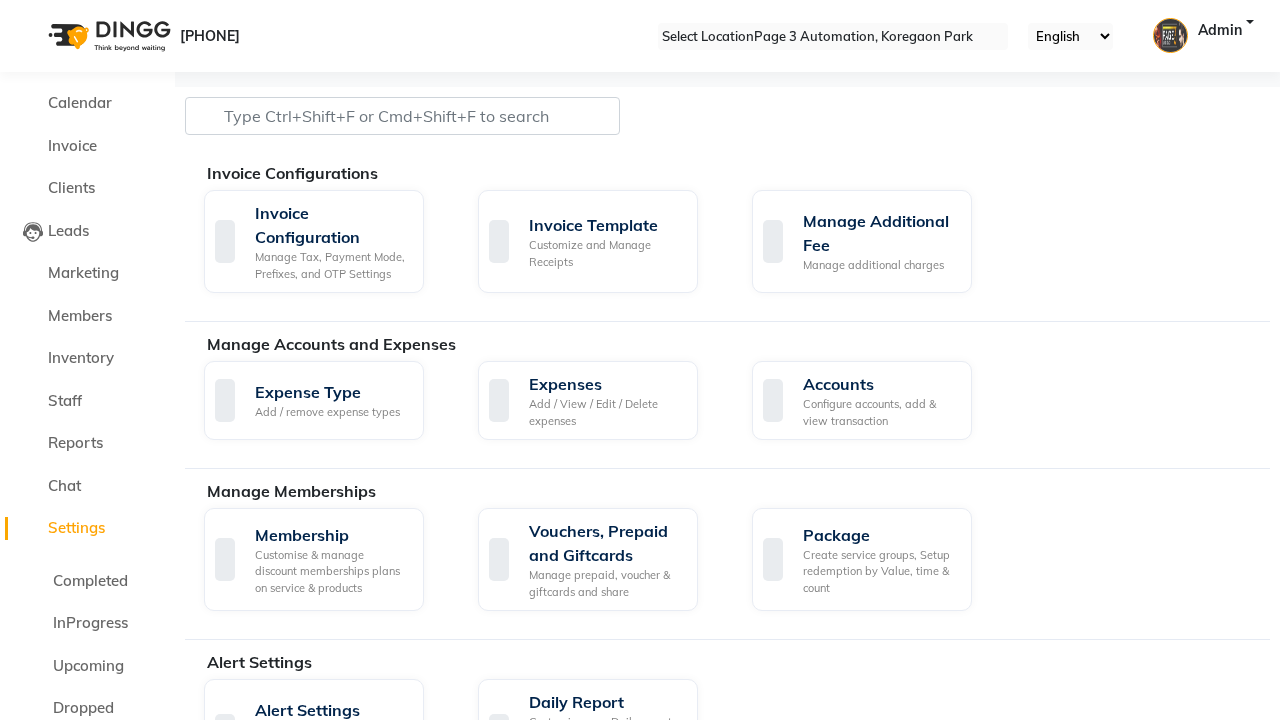 click on "Data Import" at bounding box center (605, 1713) 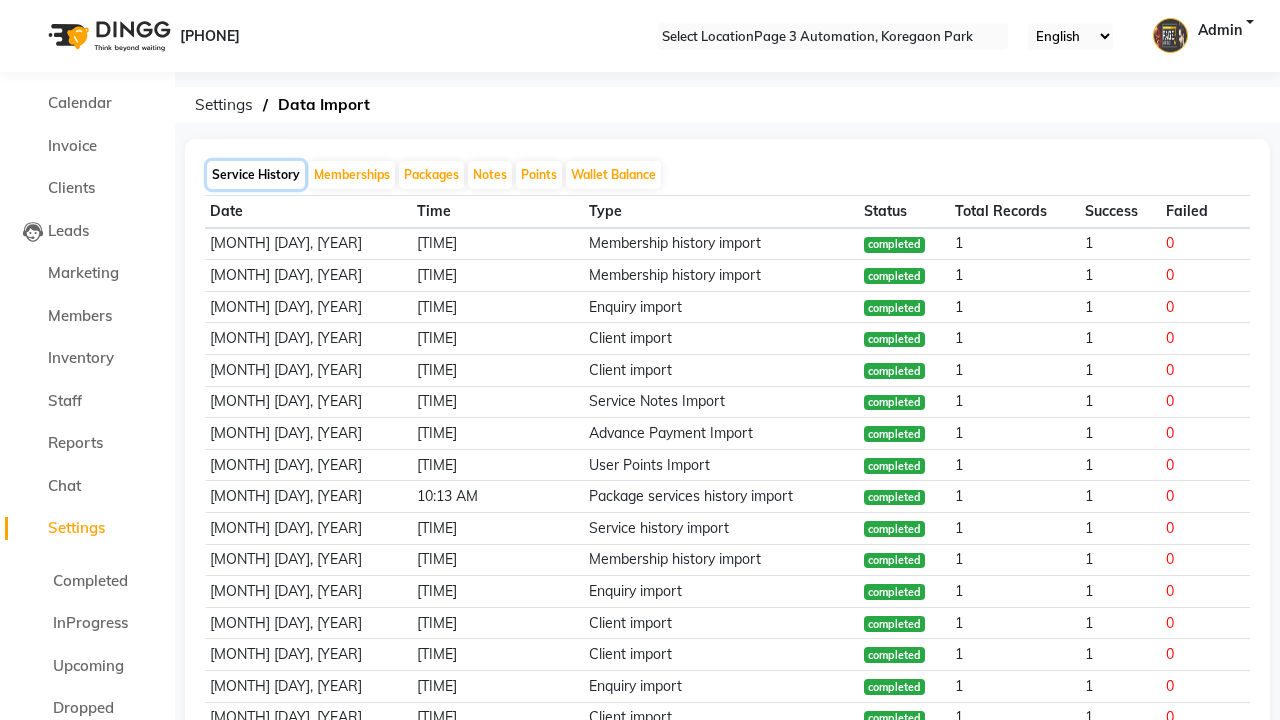 click on "Service History" at bounding box center [256, 175] 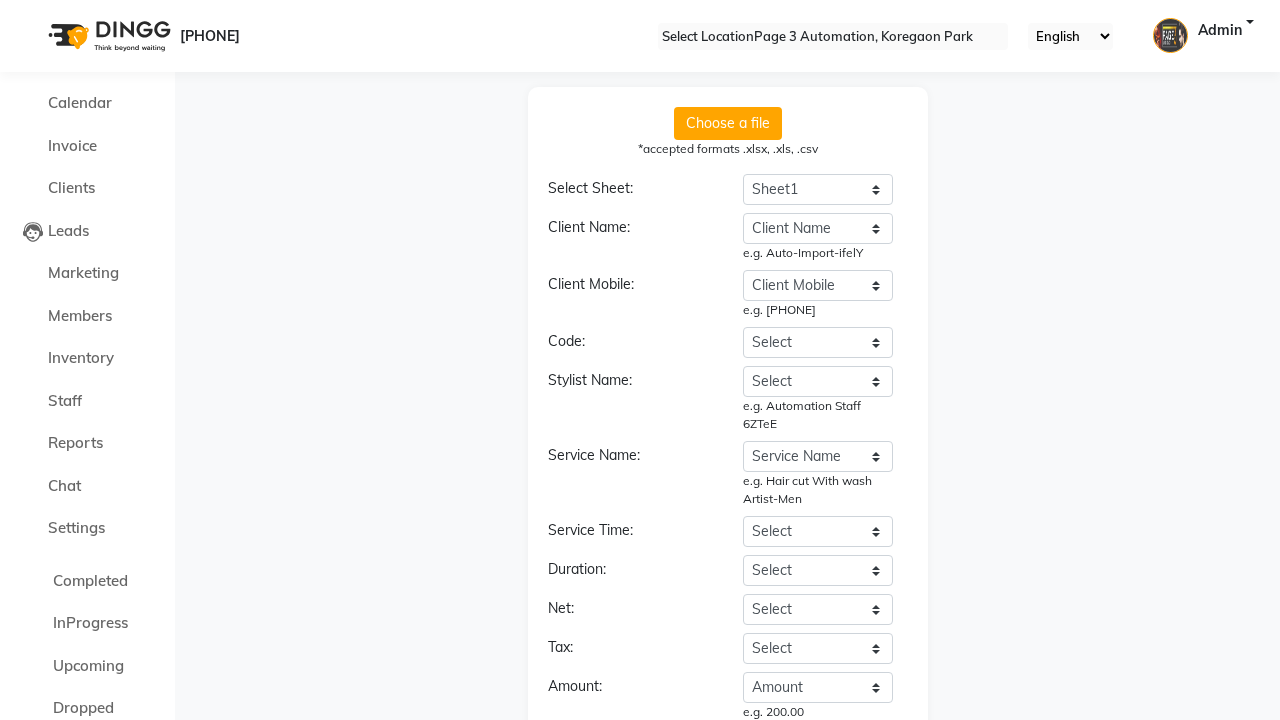 click on "Continue" at bounding box center [728, 940] 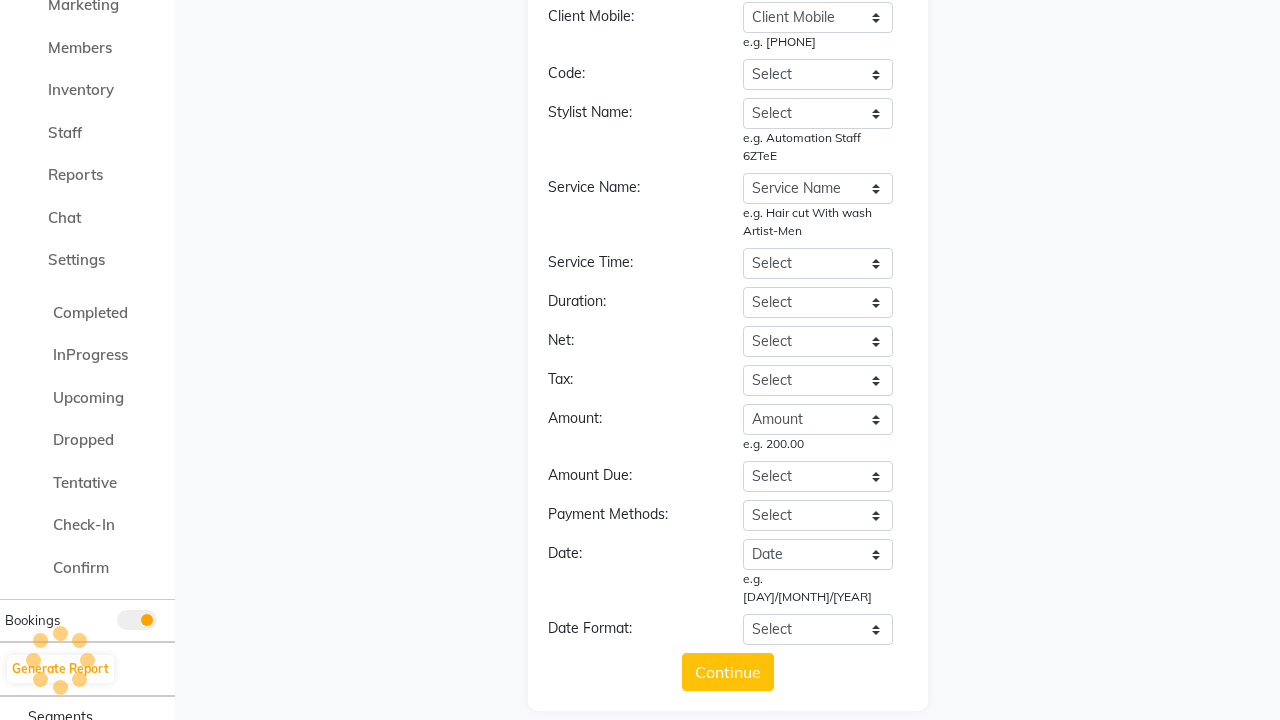 click on "Upload" at bounding box center [727, 964] 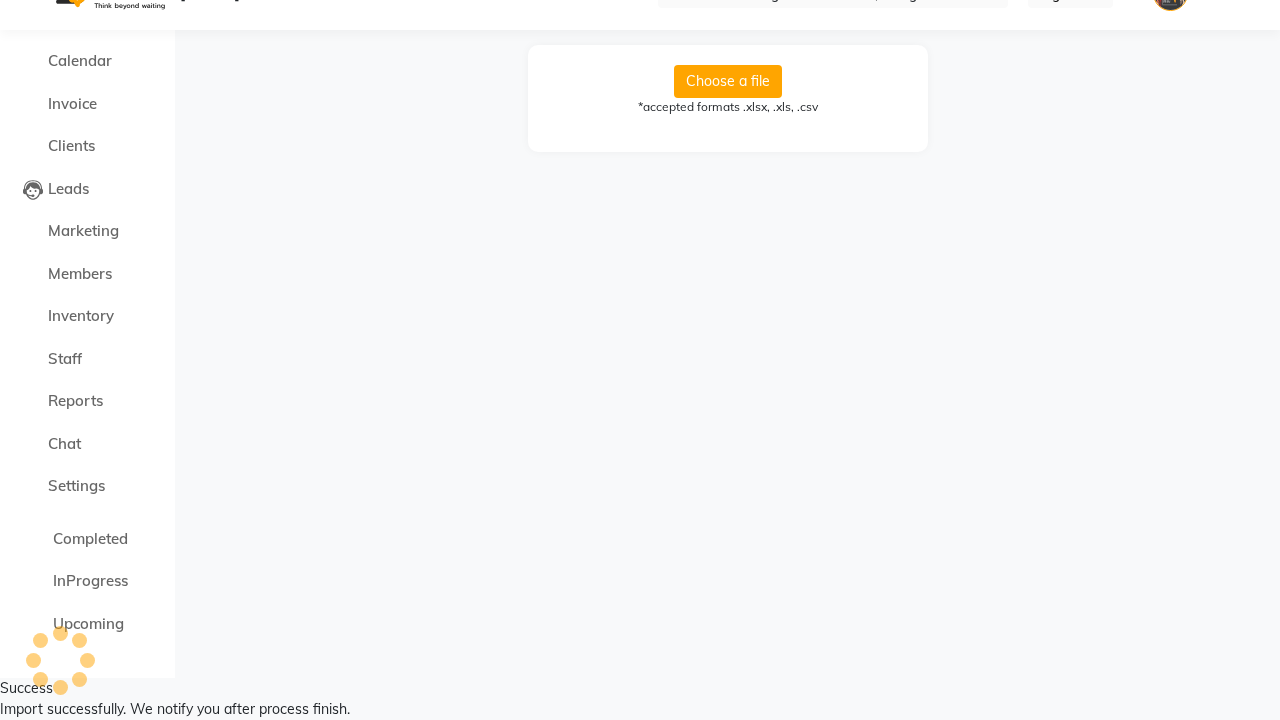 scroll, scrollTop: 0, scrollLeft: 0, axis: both 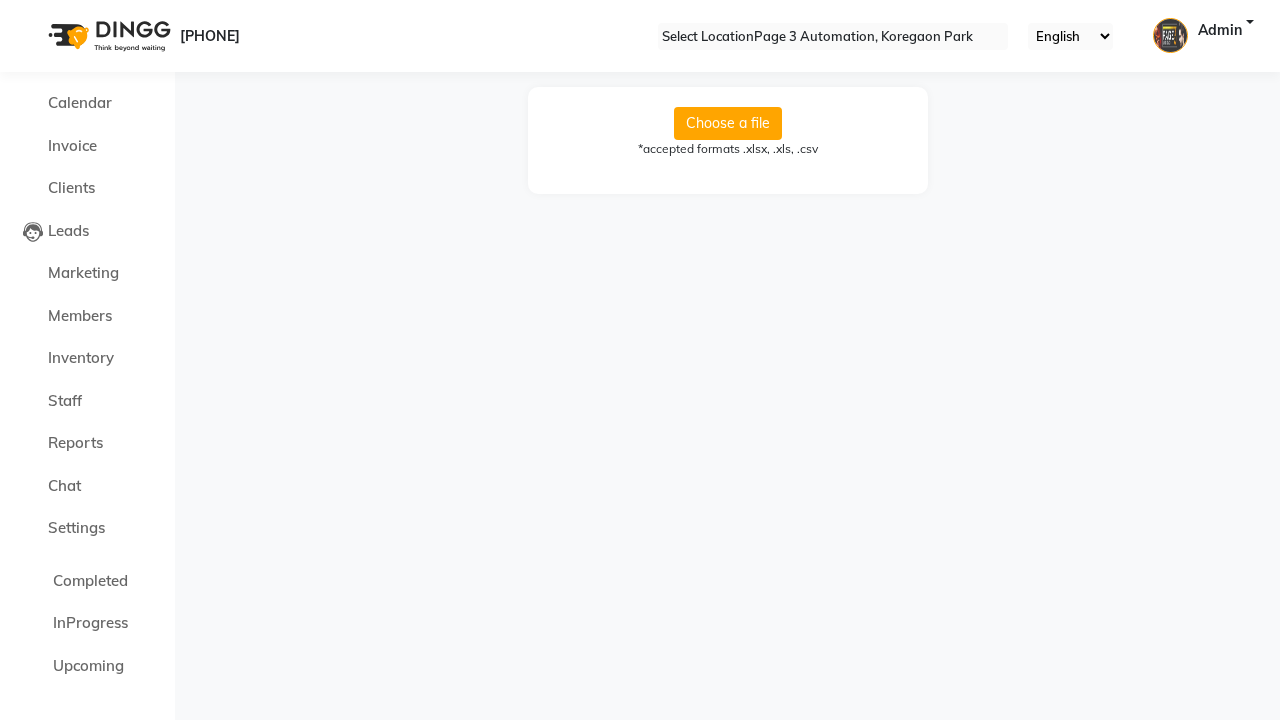 click on "Import successfully. We notify you after process finish." at bounding box center (640, 751) 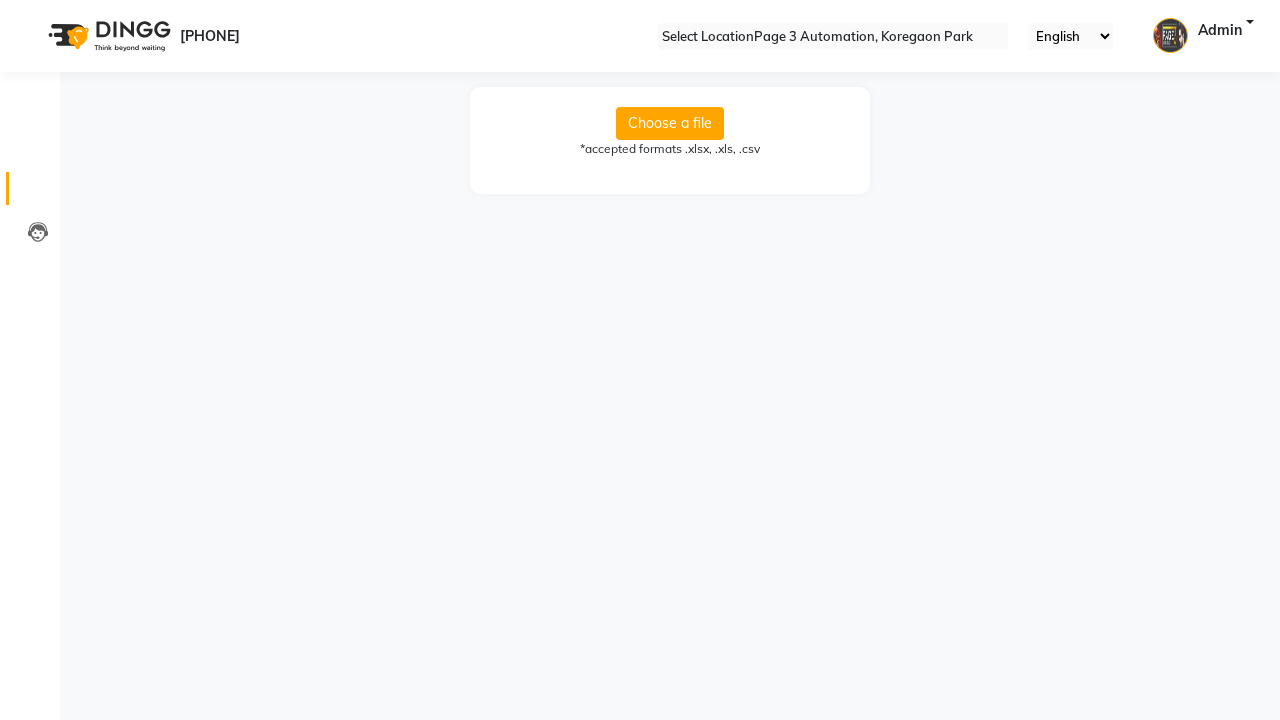 click at bounding box center (38, 193) 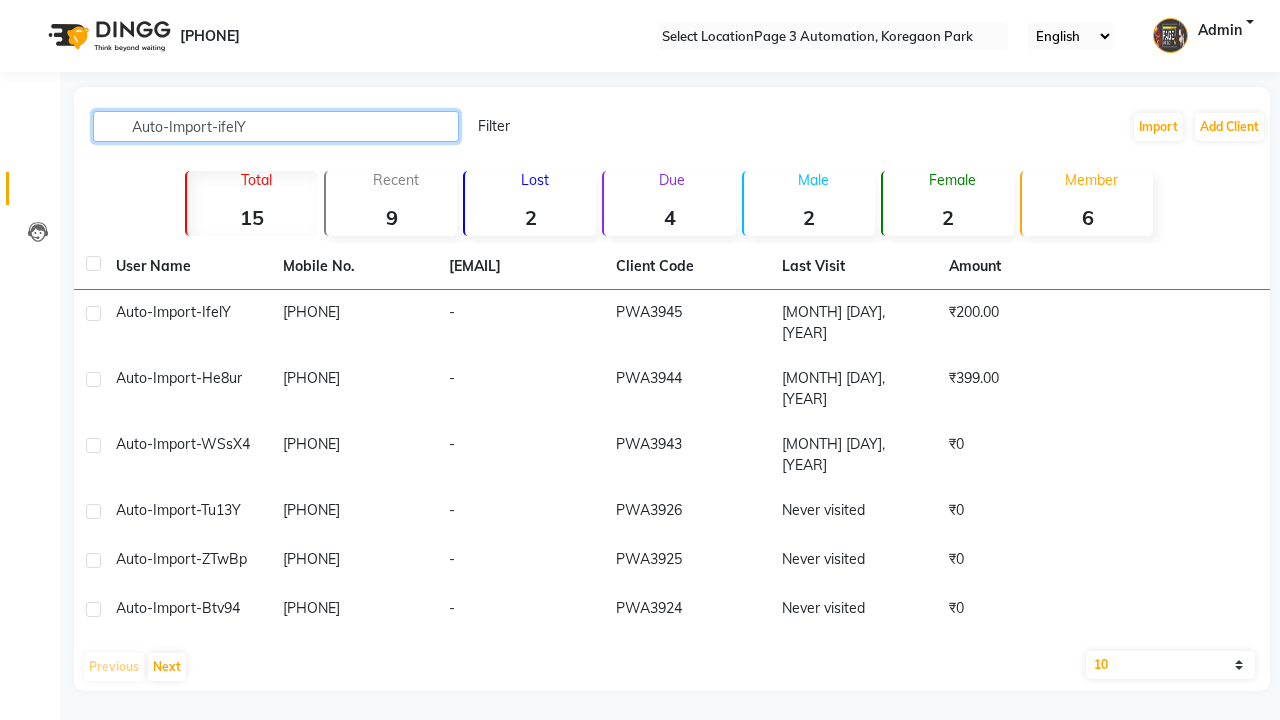 type on "Auto-Import-ifelY" 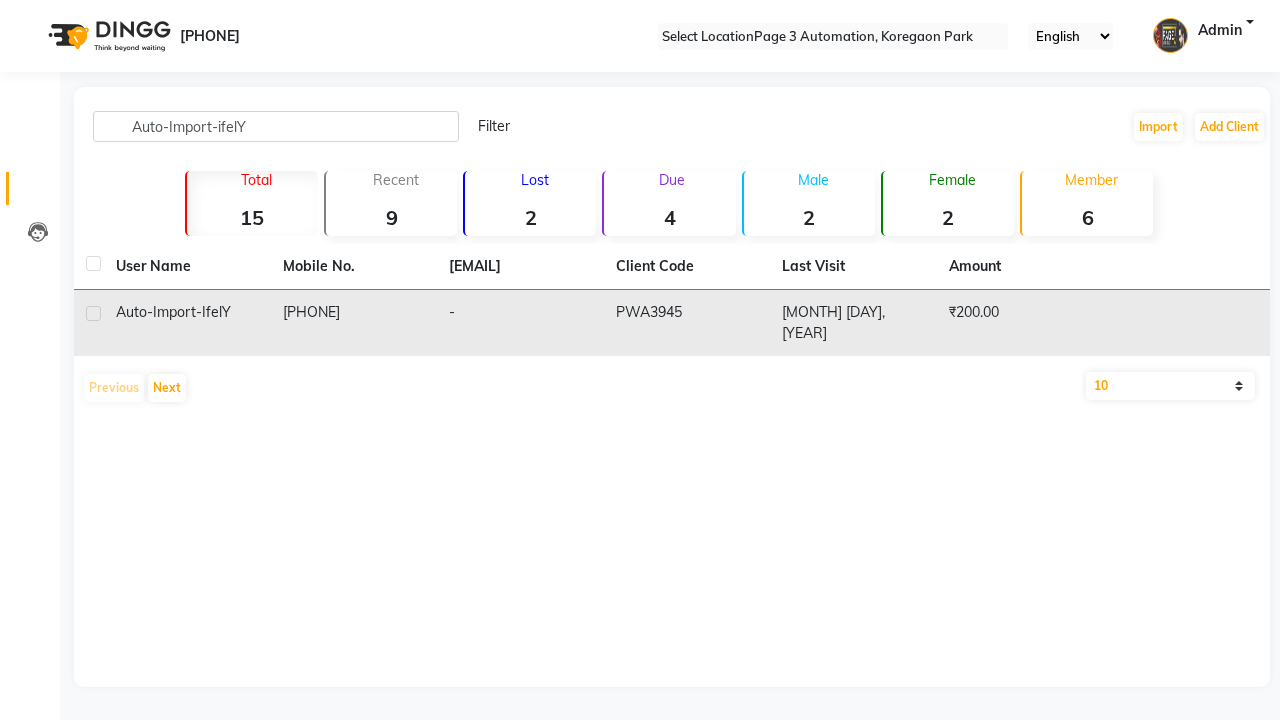 click on "PWA3945" at bounding box center [687, 323] 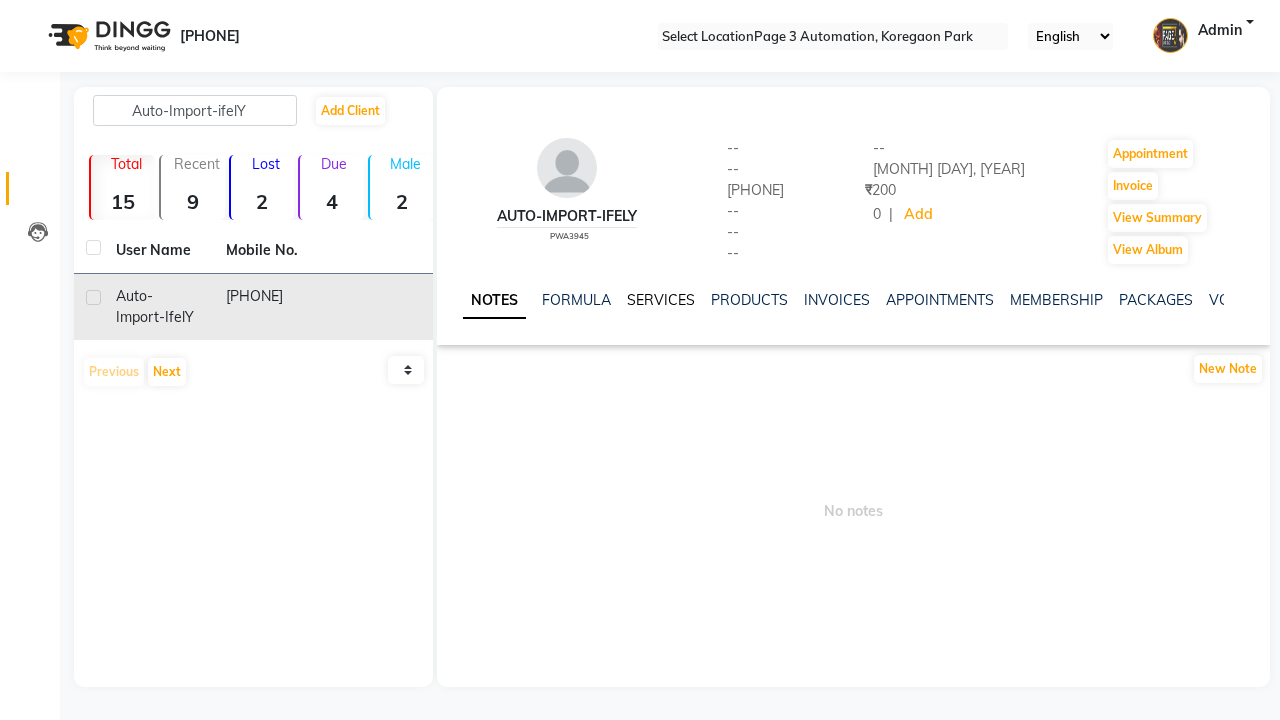 click on "SERVICES" at bounding box center (661, 300) 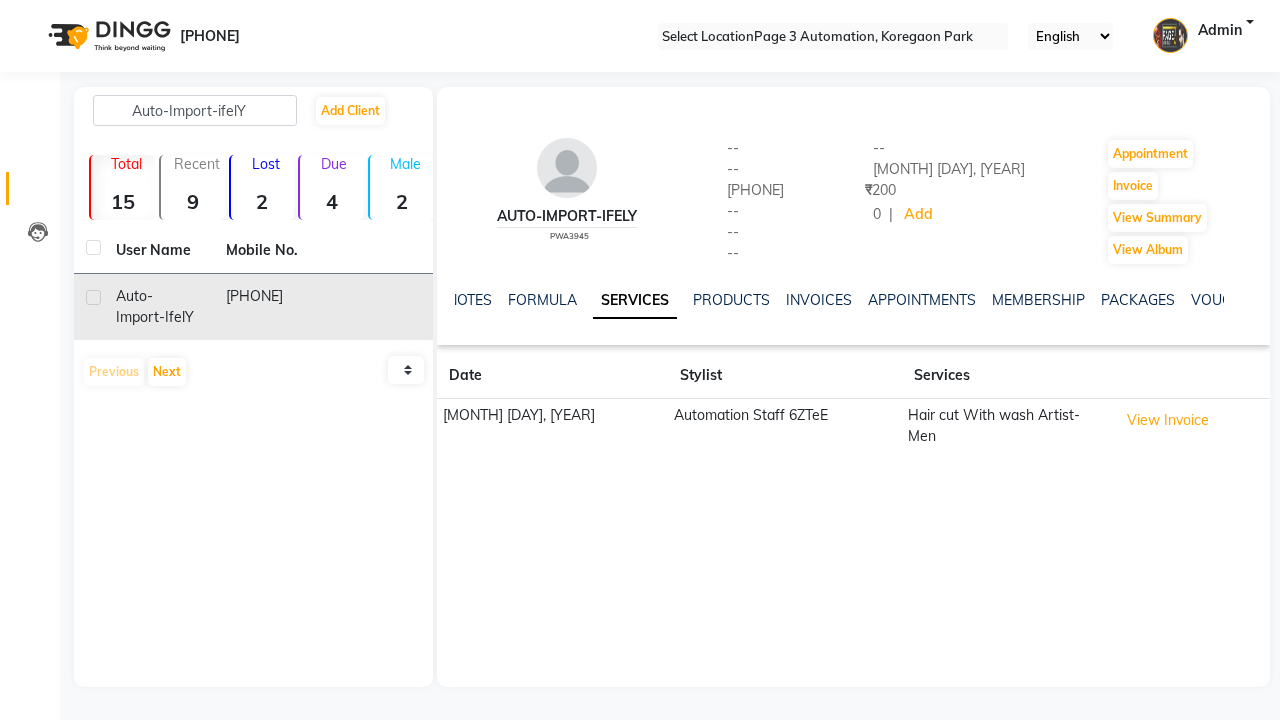 click at bounding box center (31, 8) 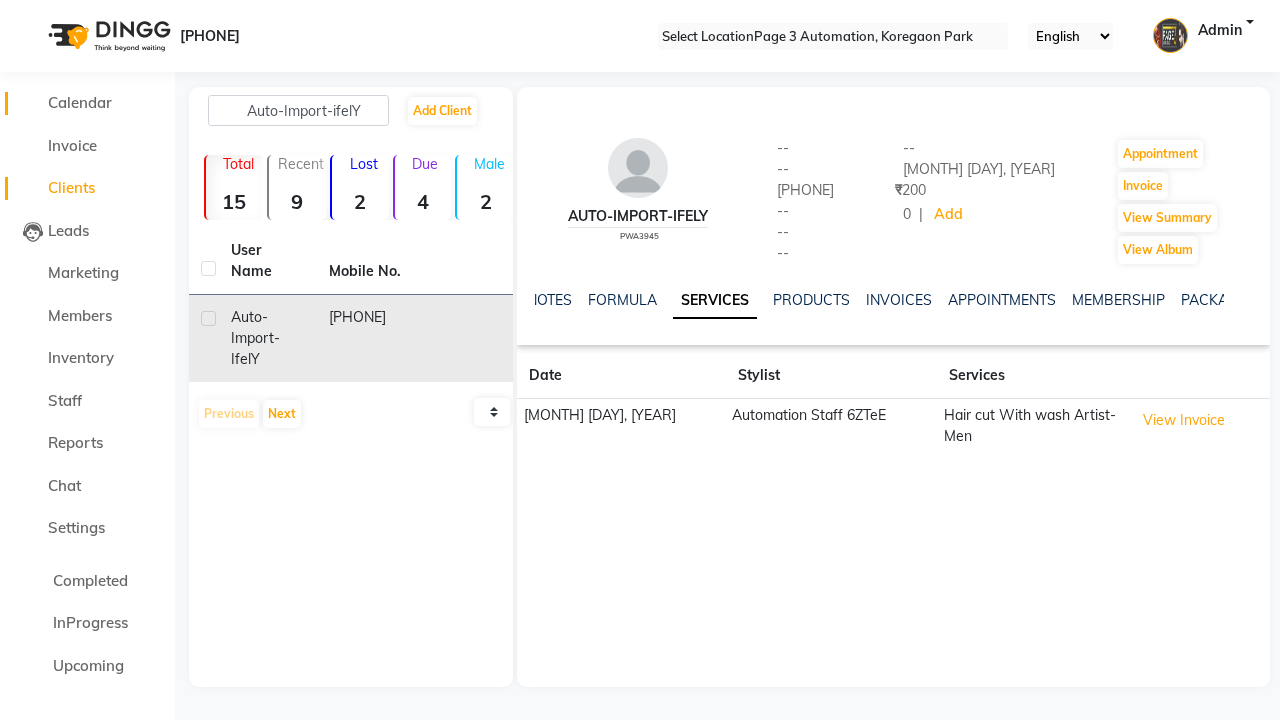 click on "Calendar" at bounding box center (80, 102) 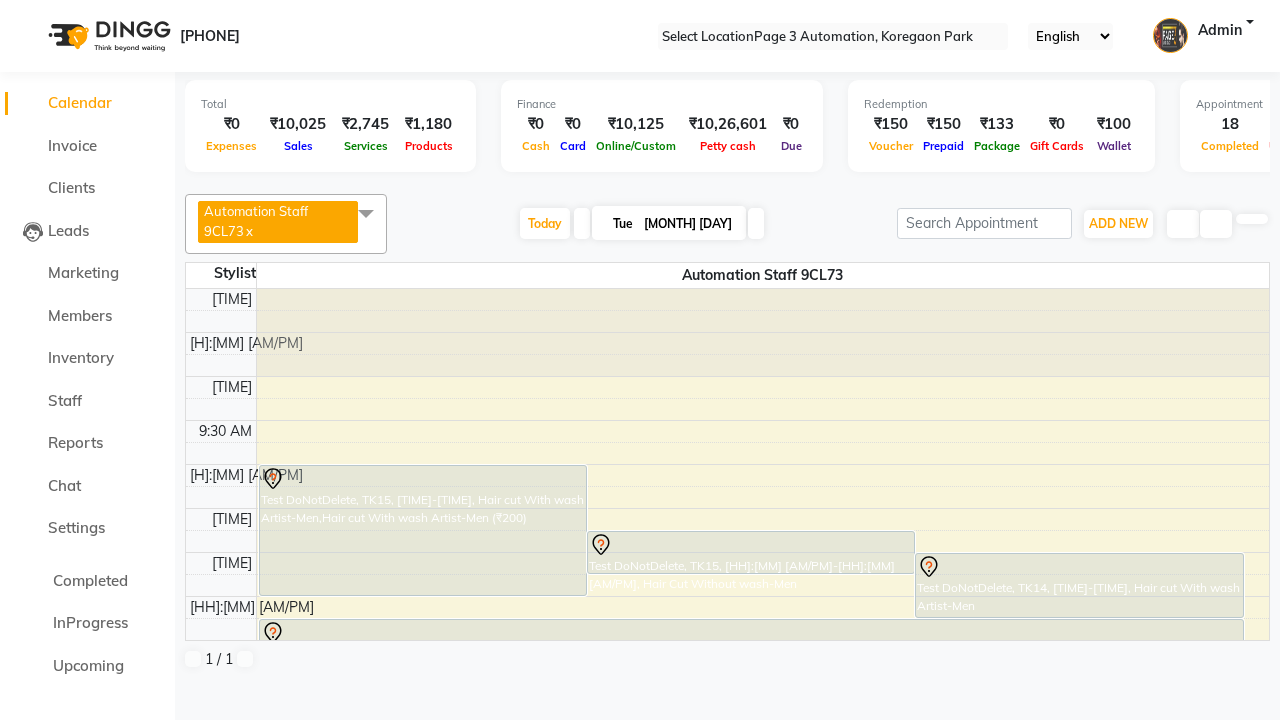 click at bounding box center (366, 213) 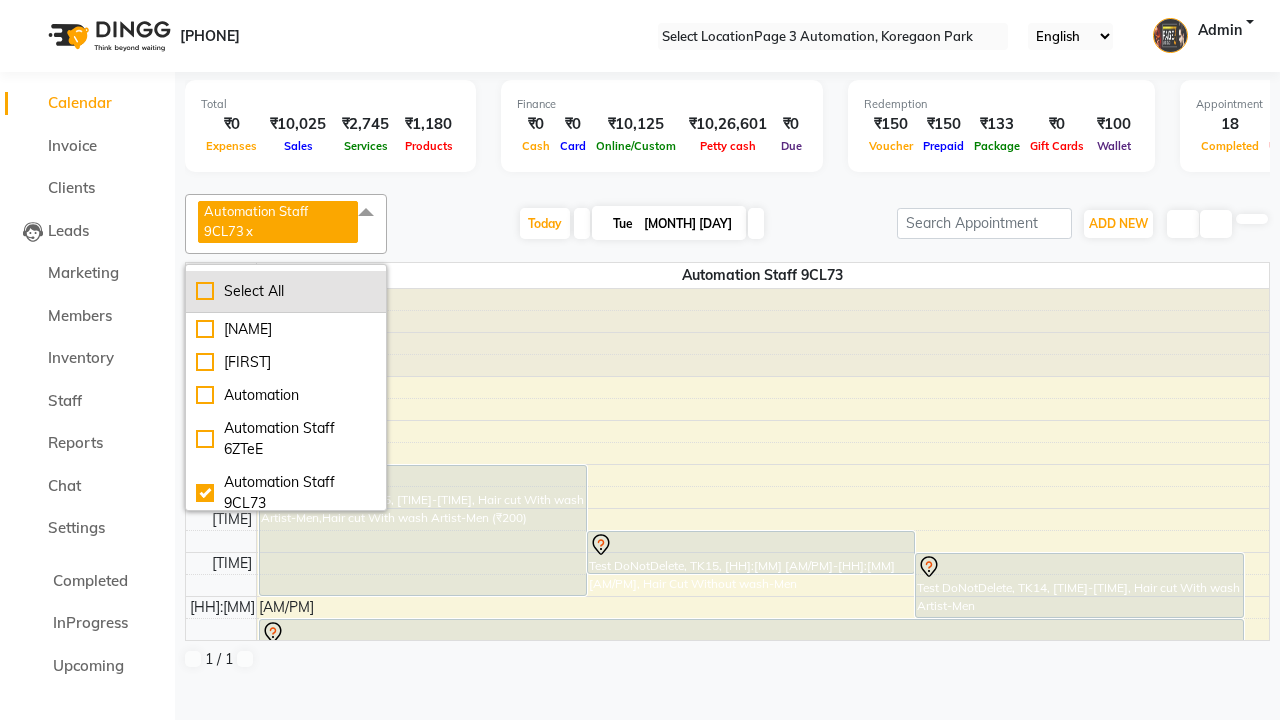 click on "Select All" at bounding box center (286, 291) 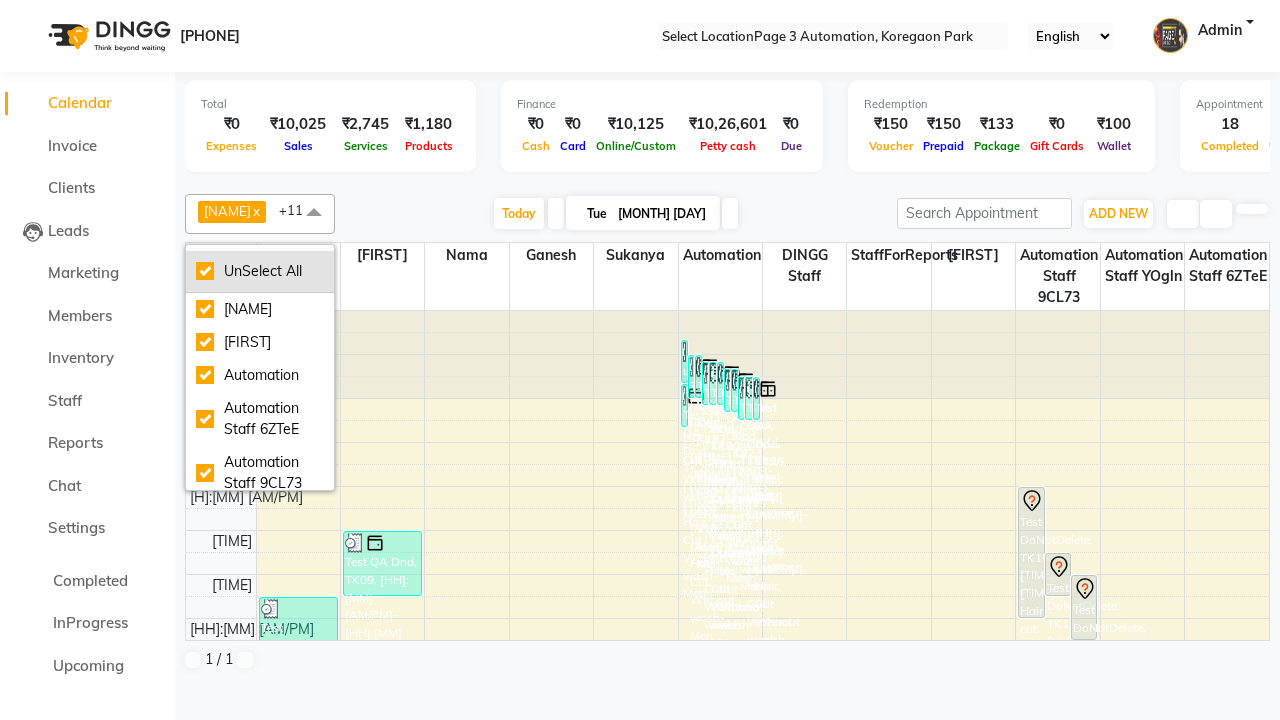 click on "UnSelect All" at bounding box center [260, 271] 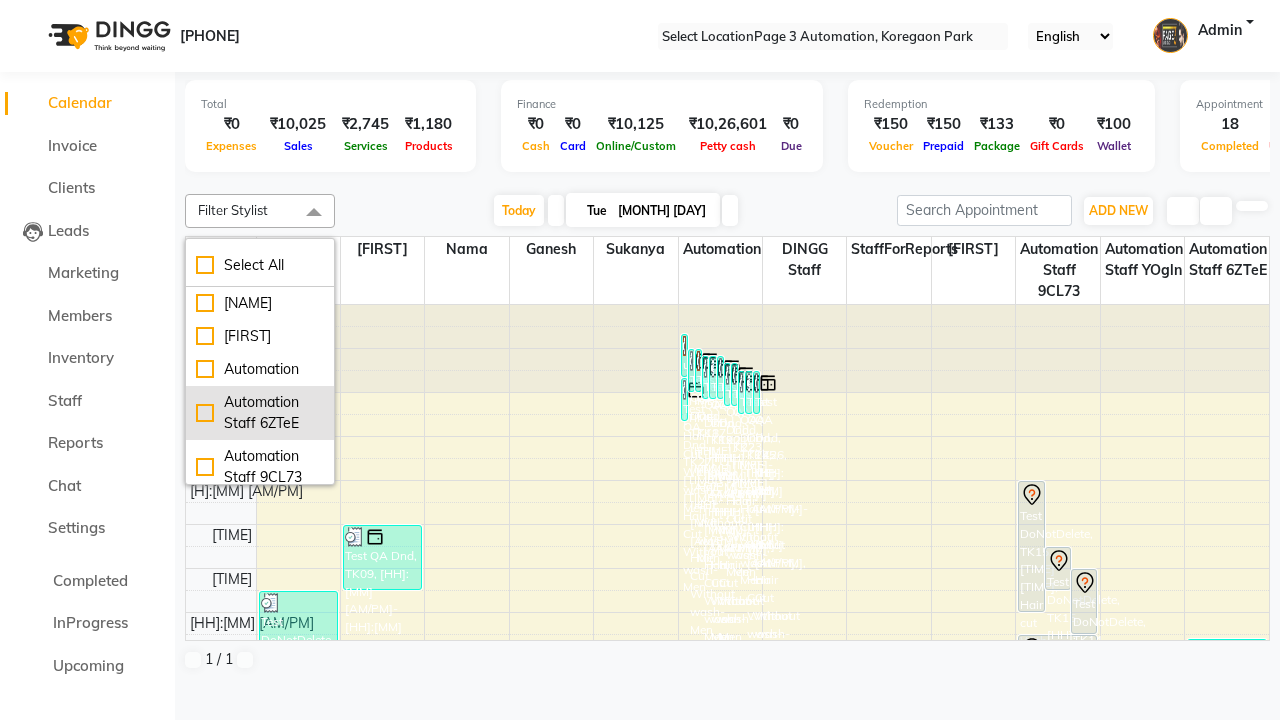 click on "Automation Staff 6ZTeE" at bounding box center [260, 303] 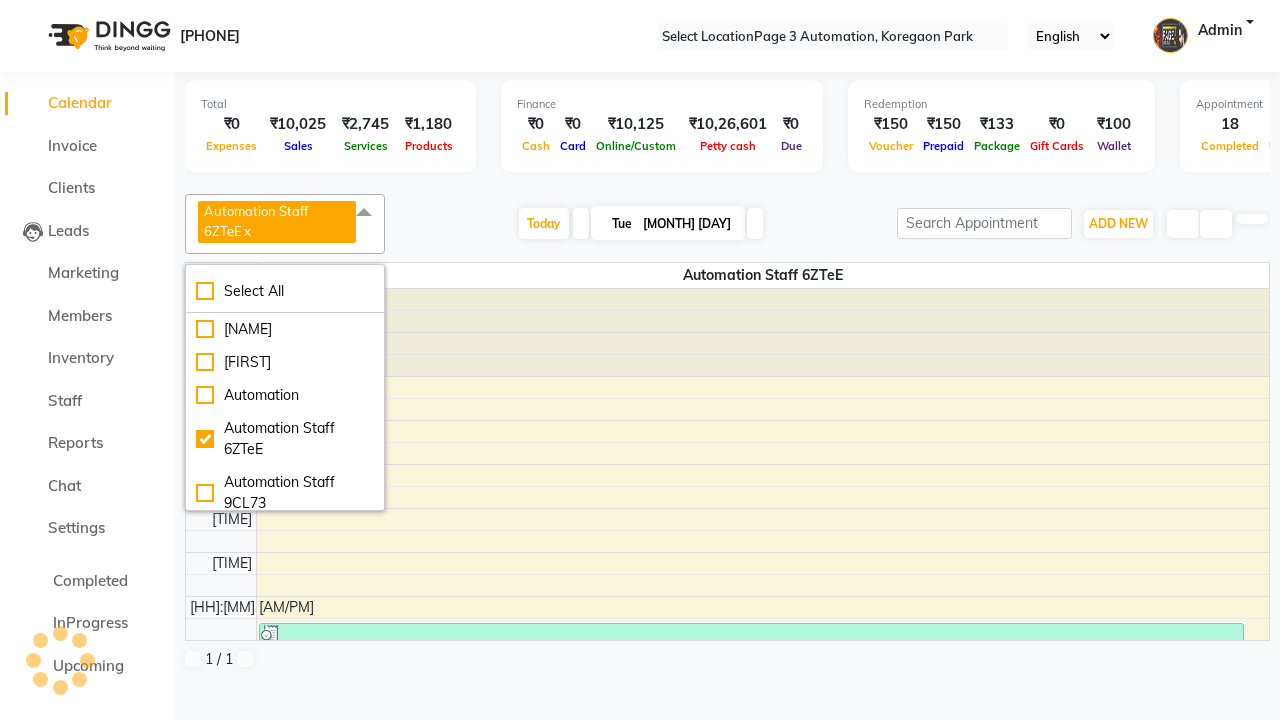 click at bounding box center [364, 213] 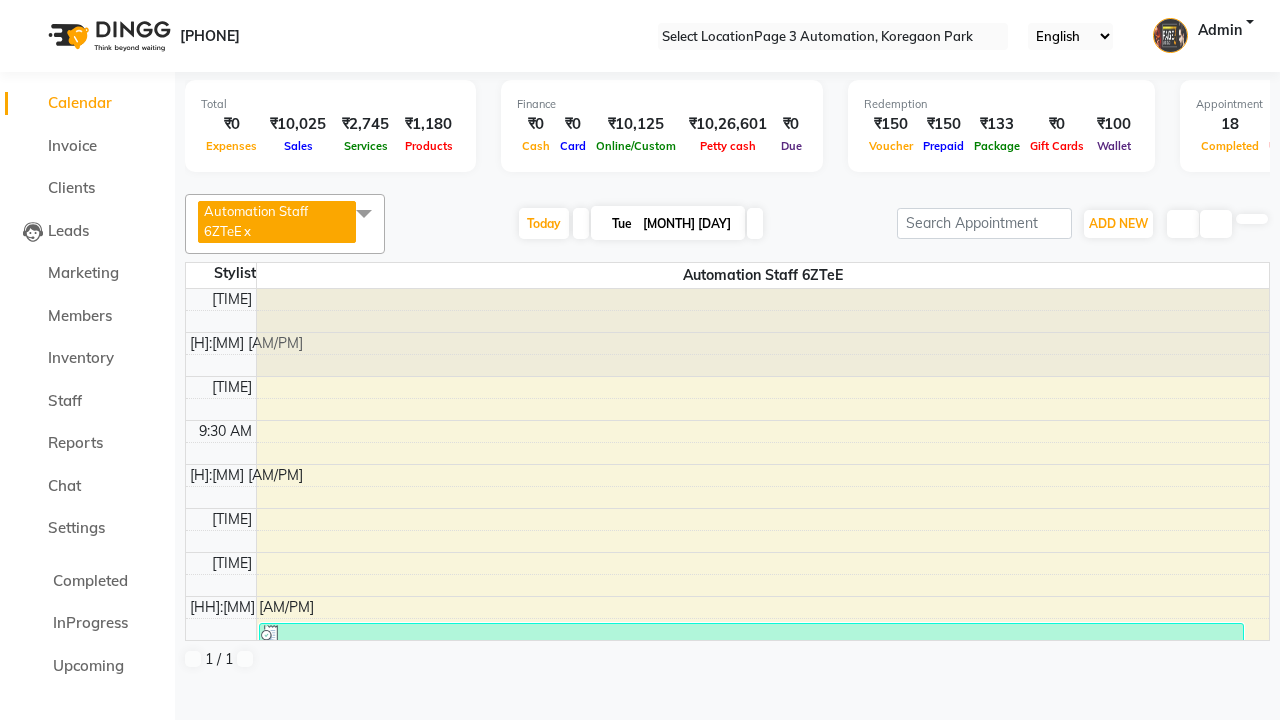 click on "Auto-Import-ifelY, TK28, [HH]:[MM] [AM/PM]-[HH]:[MM] [AM/PM], Hair cut With wash Artist-Men" at bounding box center (751, 644) 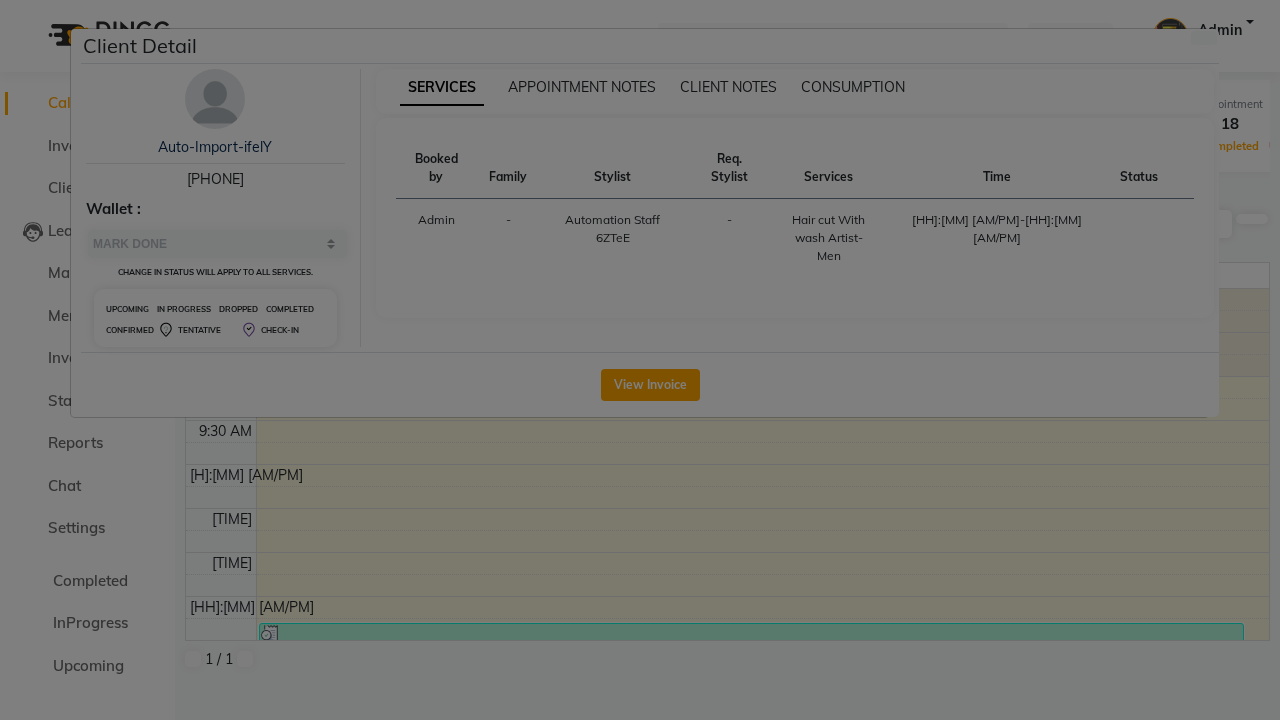 scroll, scrollTop: 25, scrollLeft: 0, axis: vertical 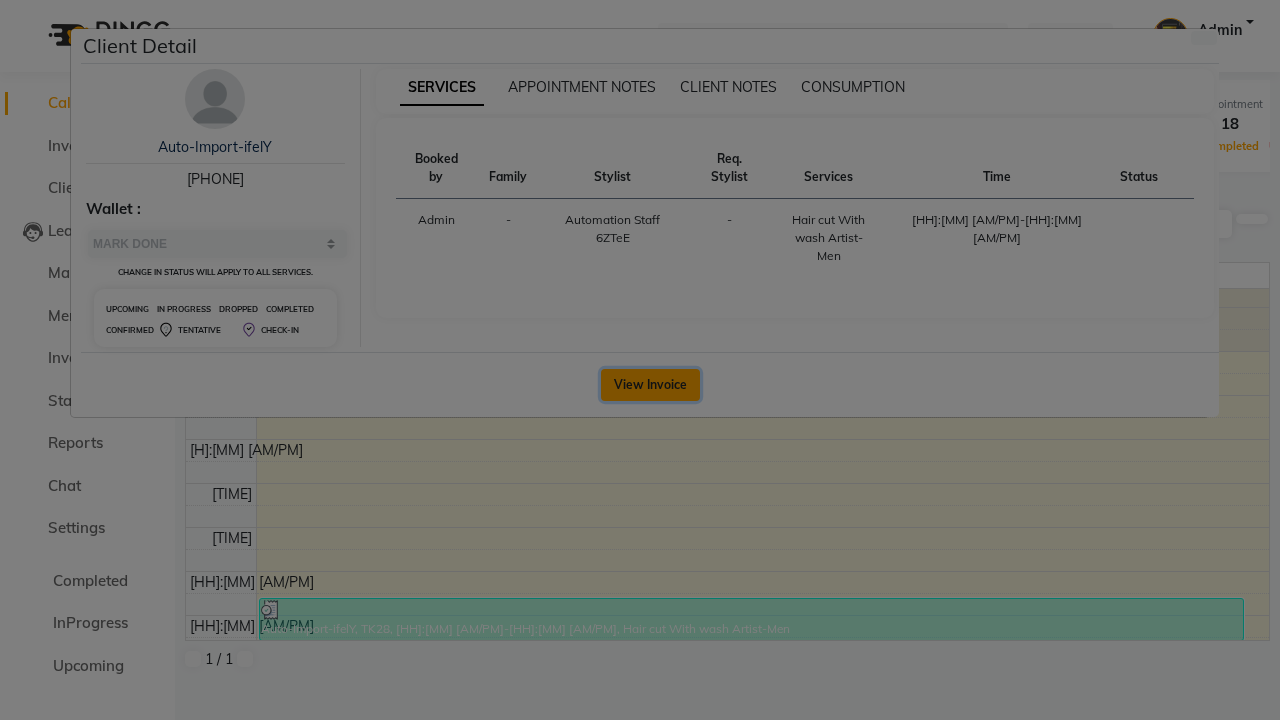 click on "View Invoice" at bounding box center [650, 385] 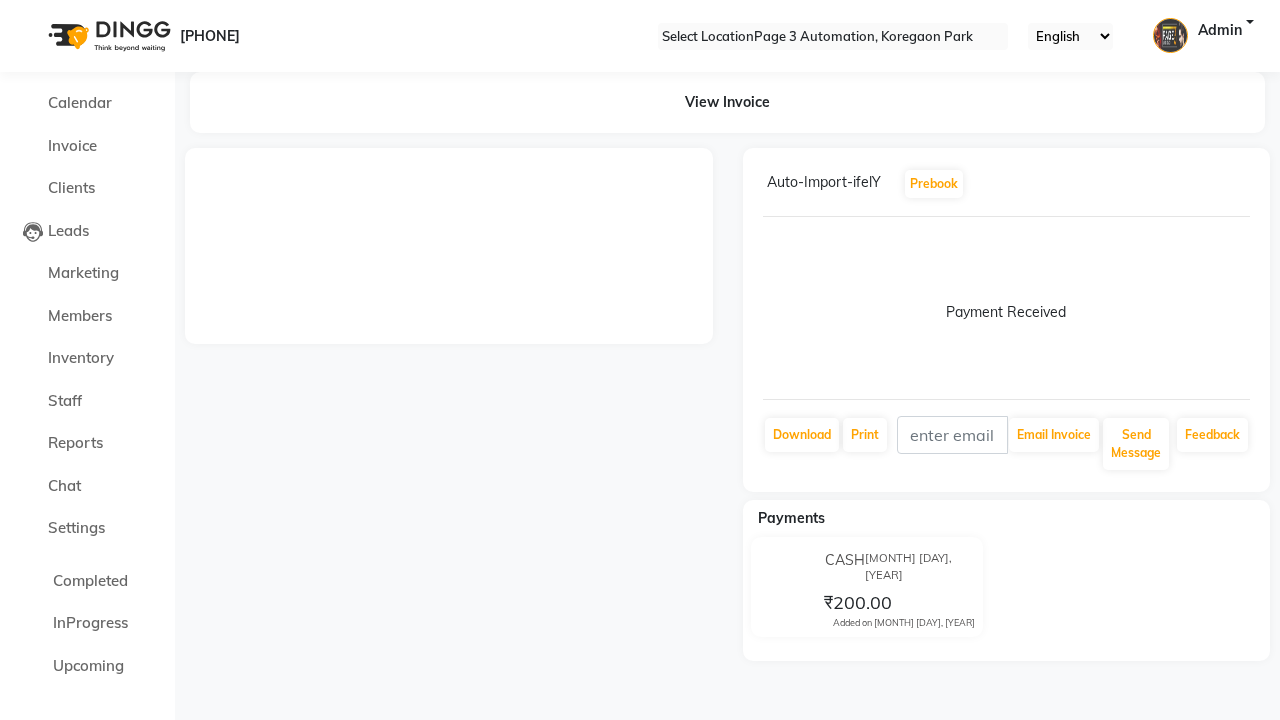 click at bounding box center (1246, 184) 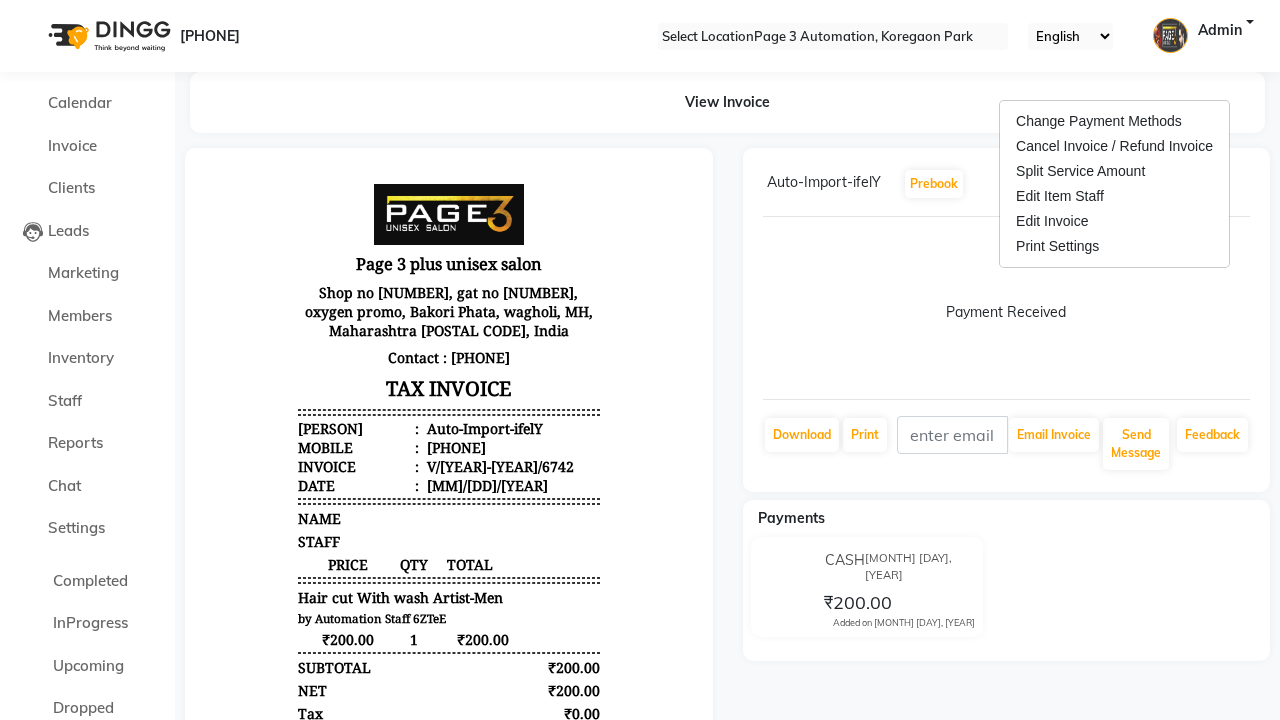 scroll, scrollTop: 0, scrollLeft: 0, axis: both 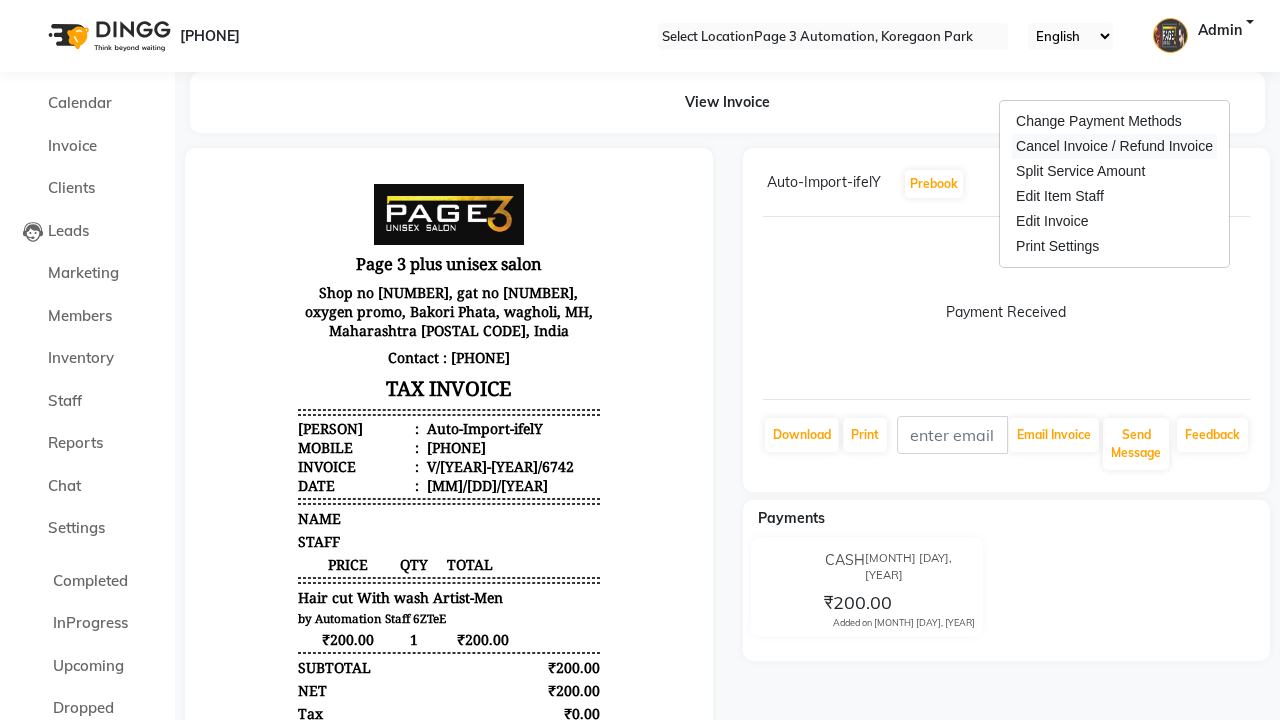 click on "Cancel Invoice / Refund Invoice" at bounding box center (1114, 146) 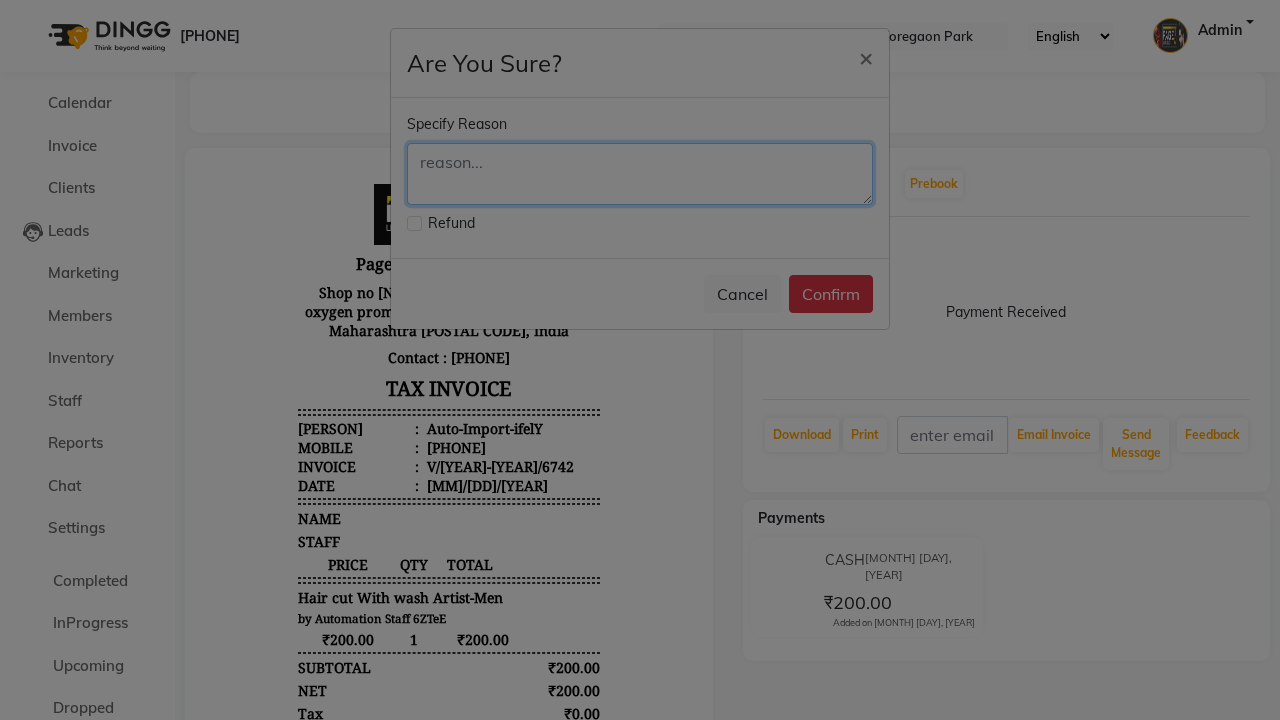 click at bounding box center [640, 174] 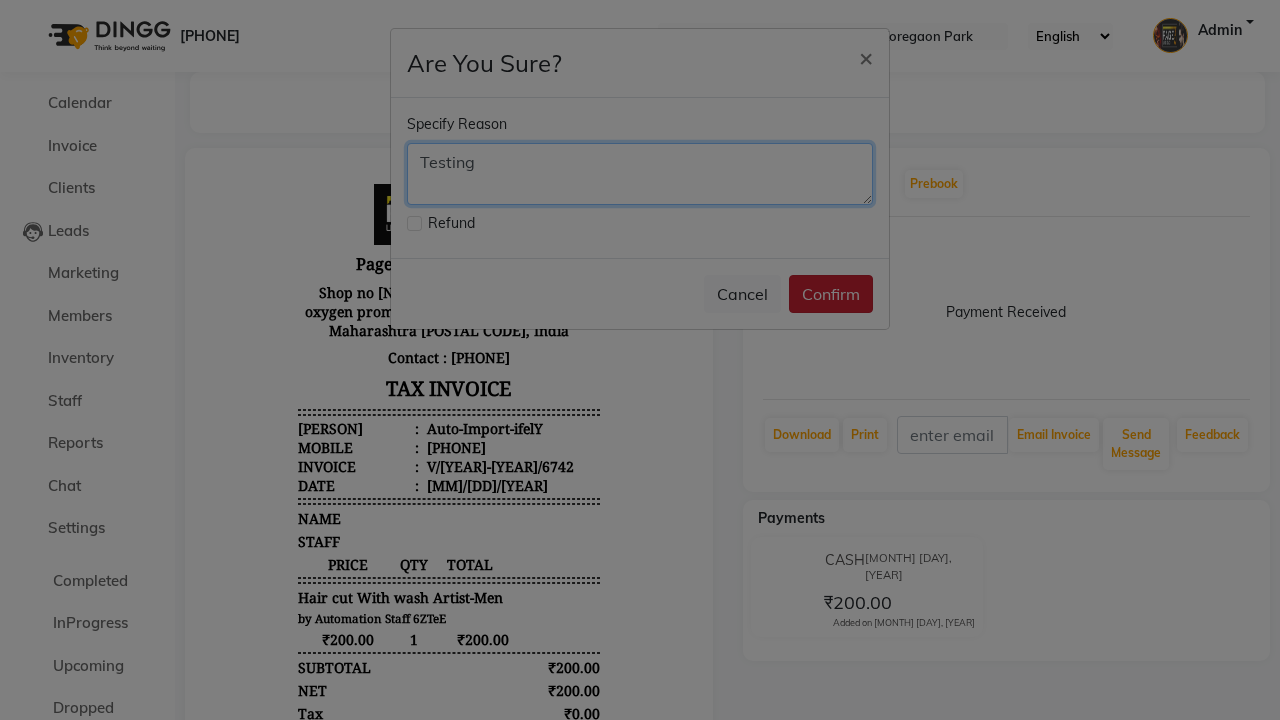 type on "Testing" 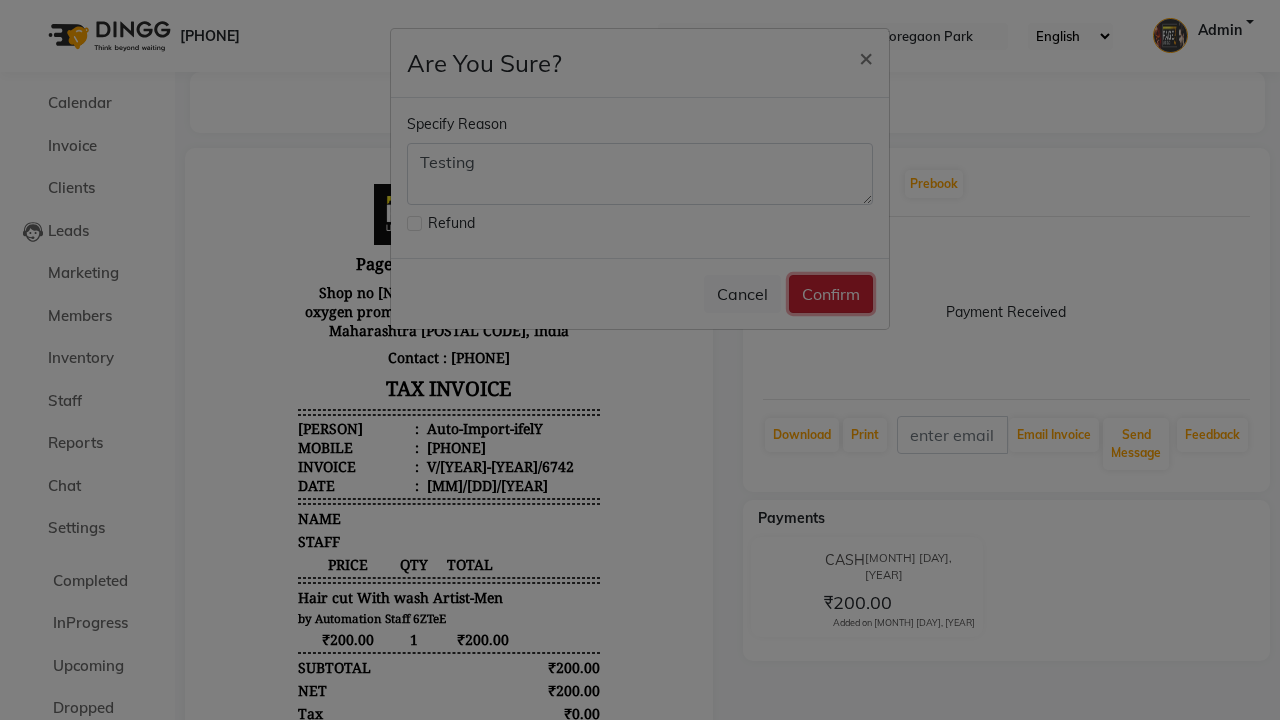 click on "Confirm" at bounding box center [831, 294] 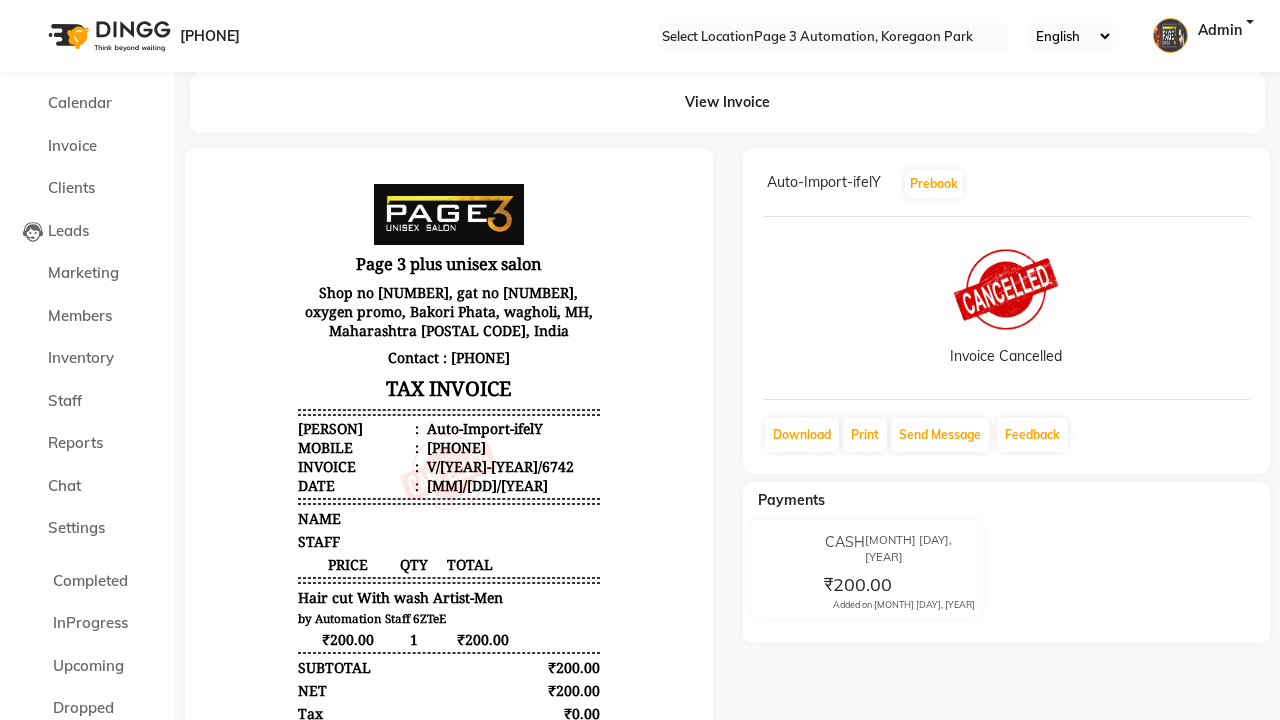 click on "Bill Cancelled Successfully." at bounding box center [640, 902] 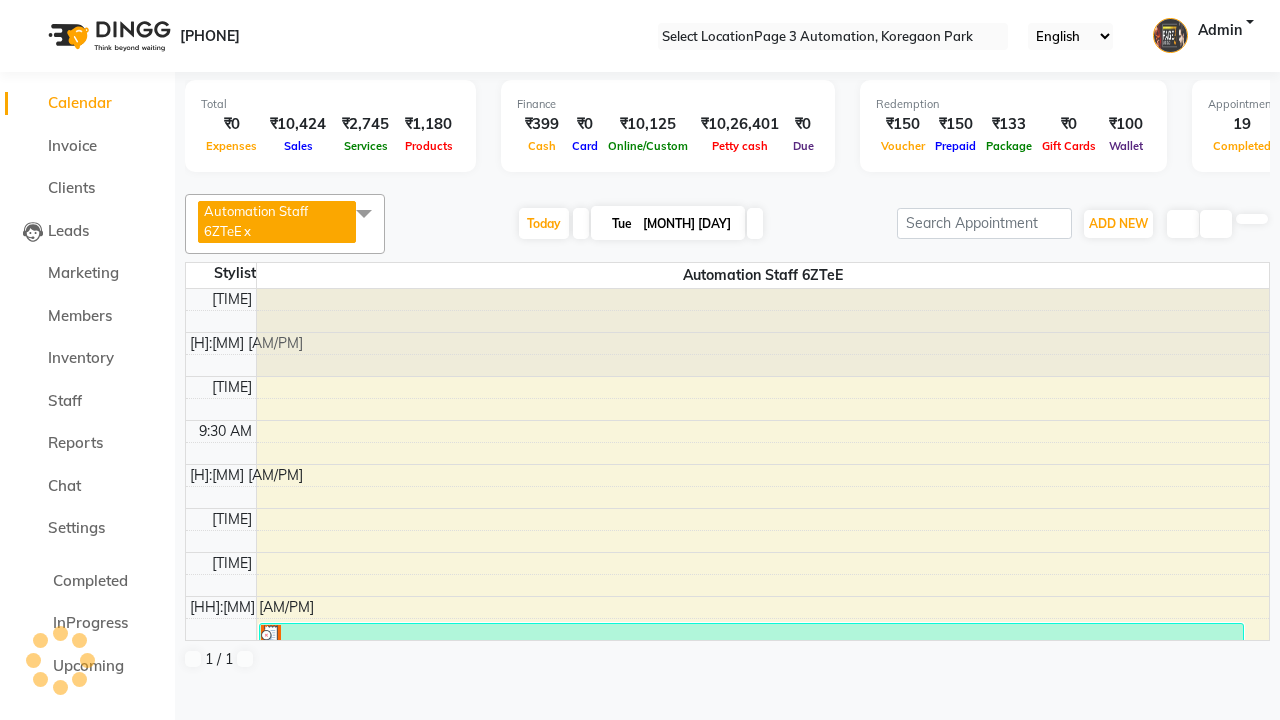 click at bounding box center [364, 213] 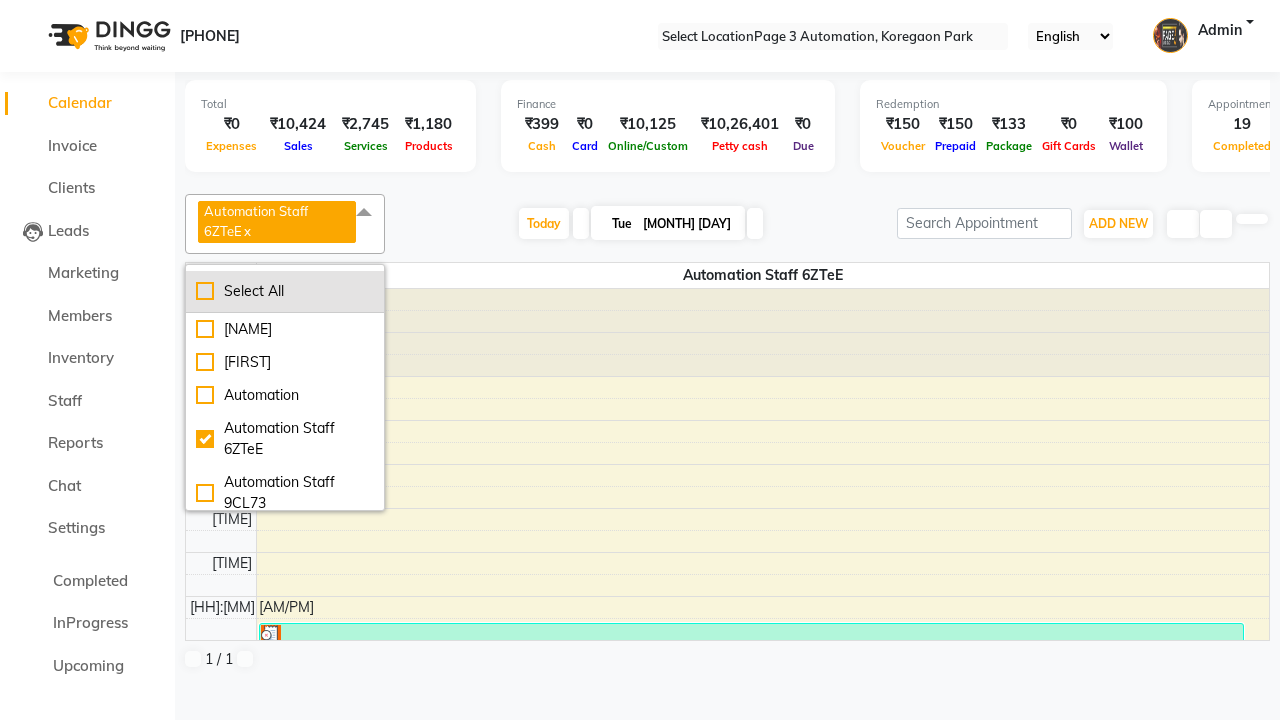 click on "Select All" at bounding box center [285, 291] 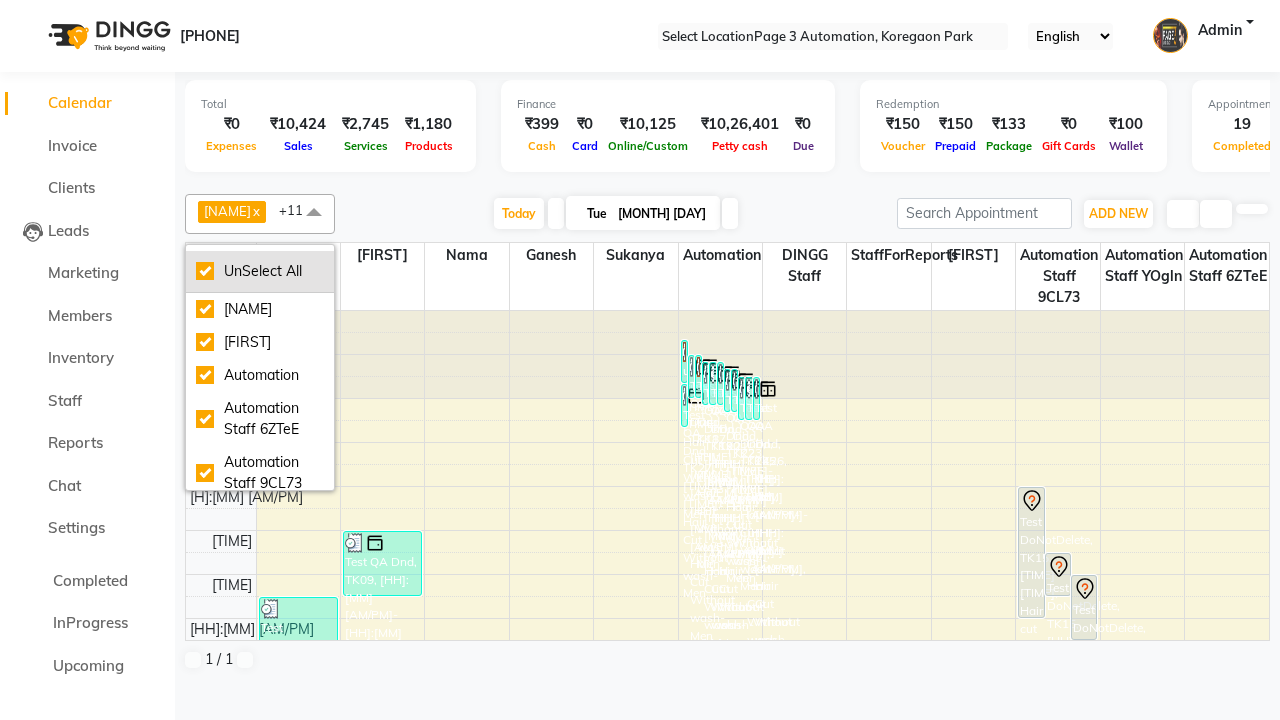 click on "UnSelect All" at bounding box center [260, 271] 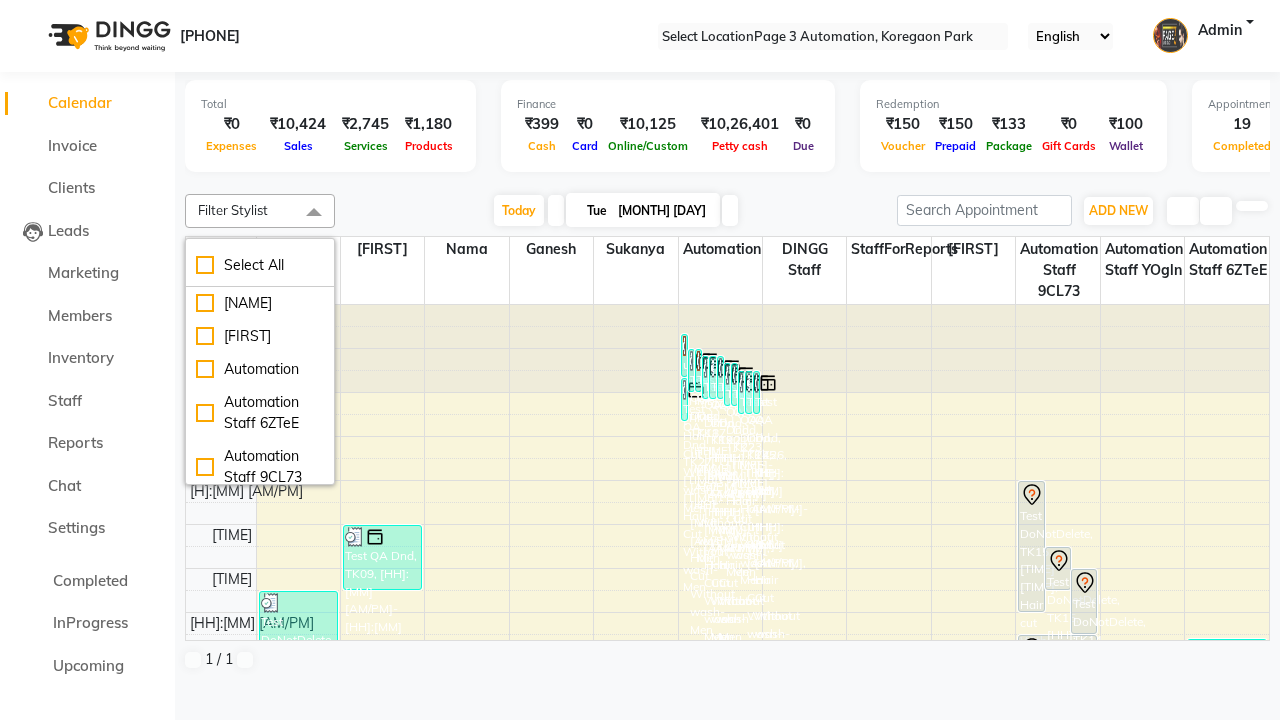click at bounding box center (314, 213) 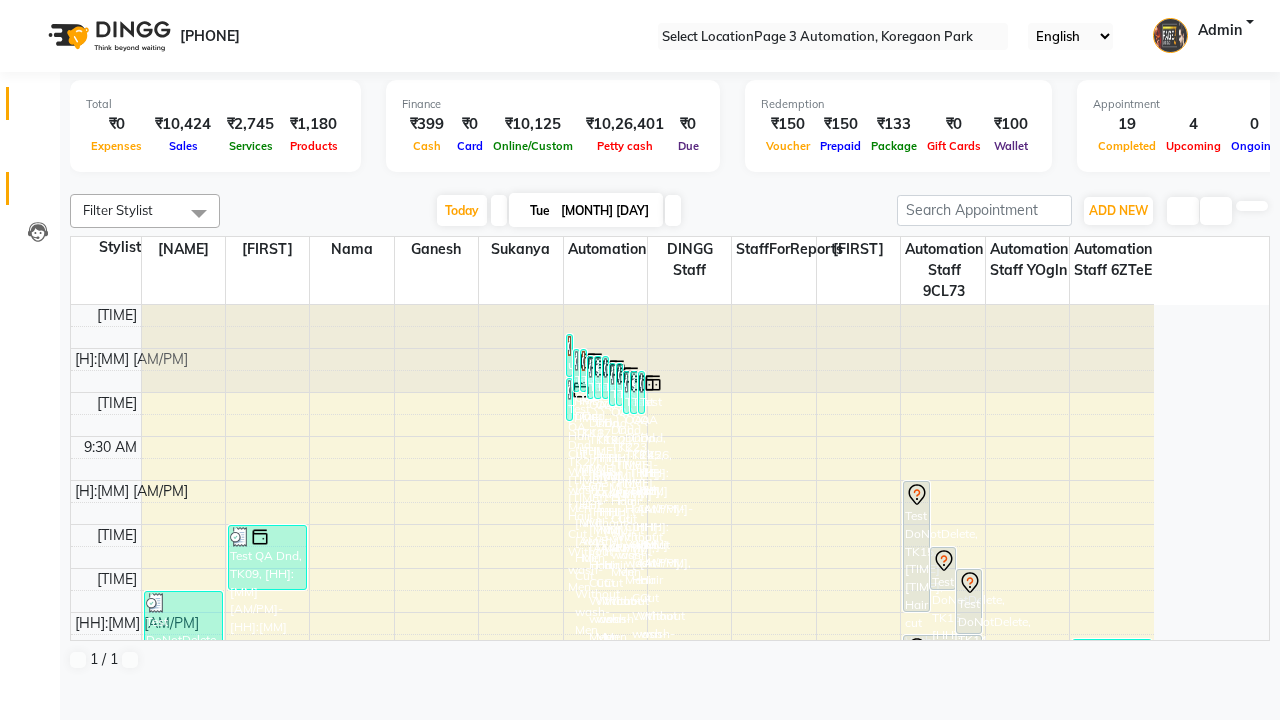 click at bounding box center (38, 193) 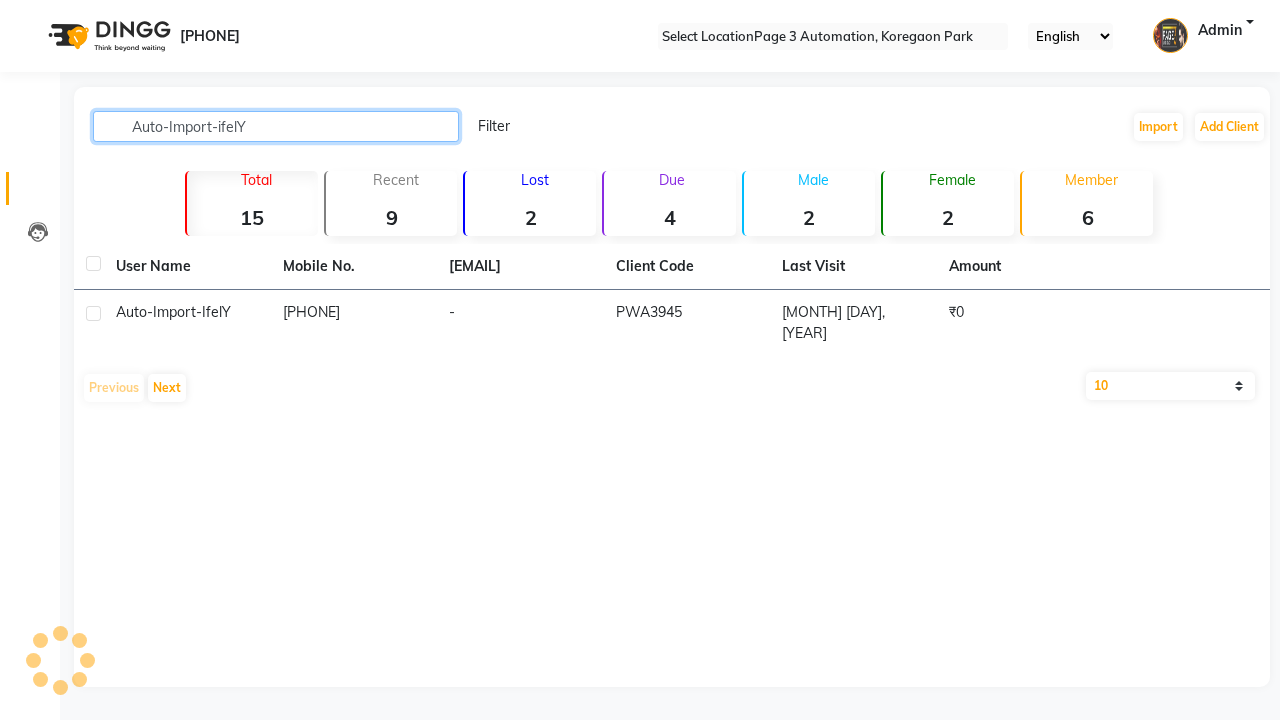 type on "Auto-Import-ifelY" 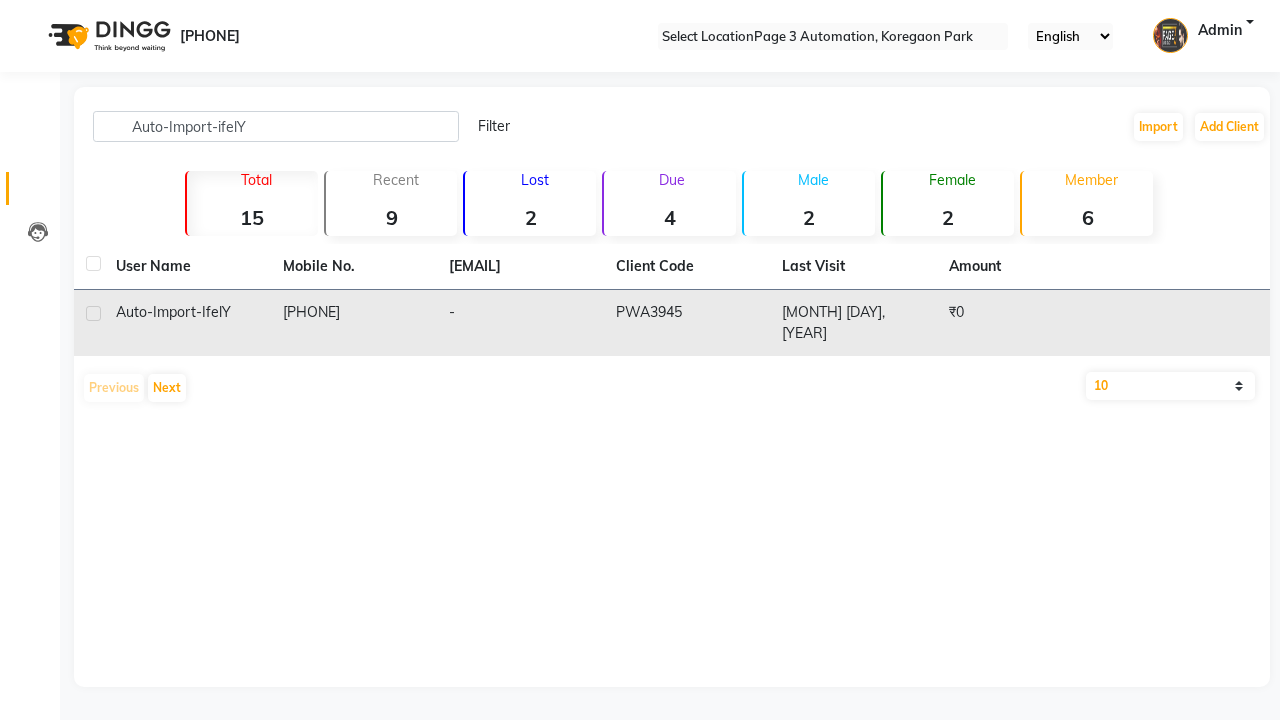 click on "PWA3945" at bounding box center (687, 323) 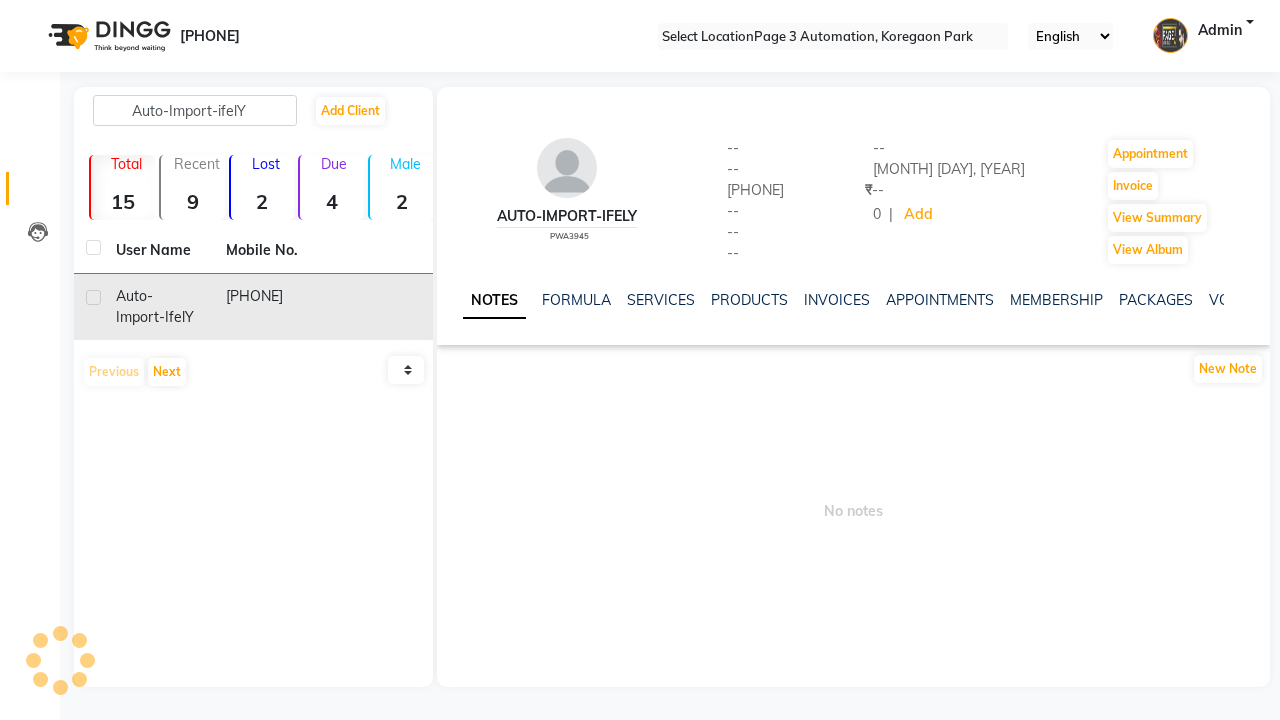 click at bounding box center (93, 297) 